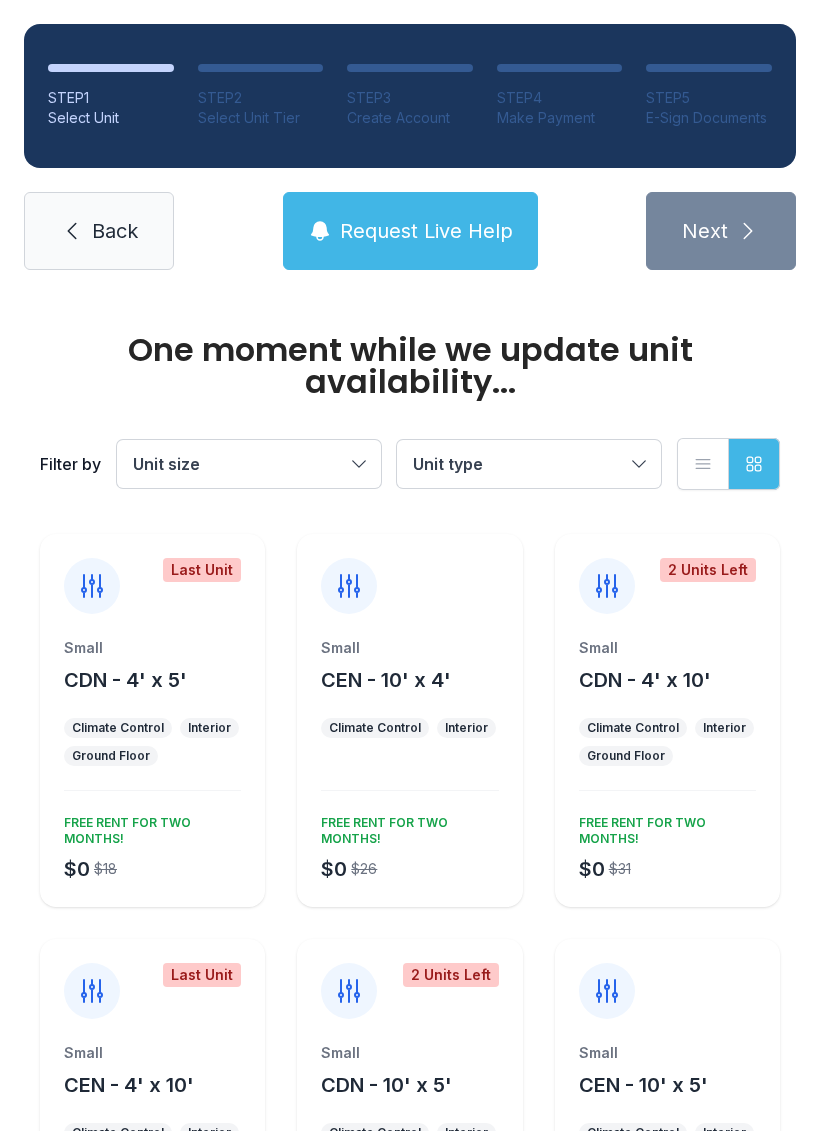scroll, scrollTop: 0, scrollLeft: 0, axis: both 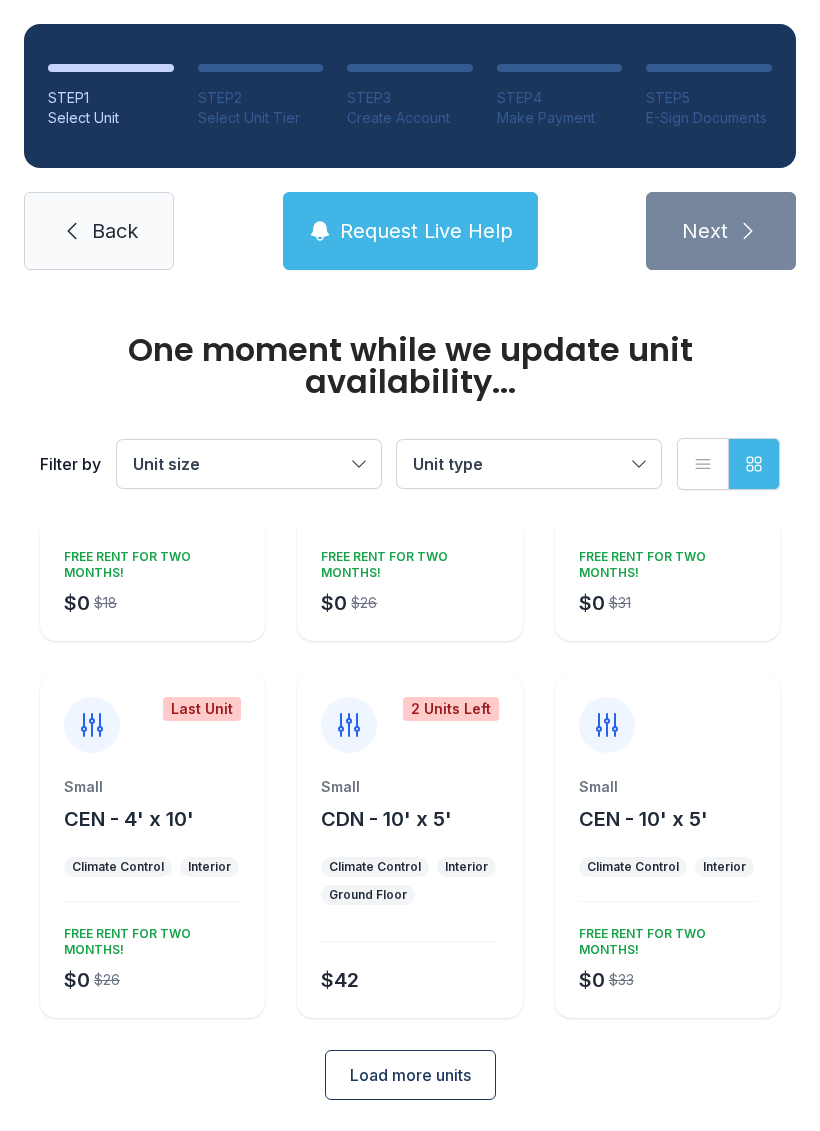 click on "Load more units" at bounding box center [410, 1075] 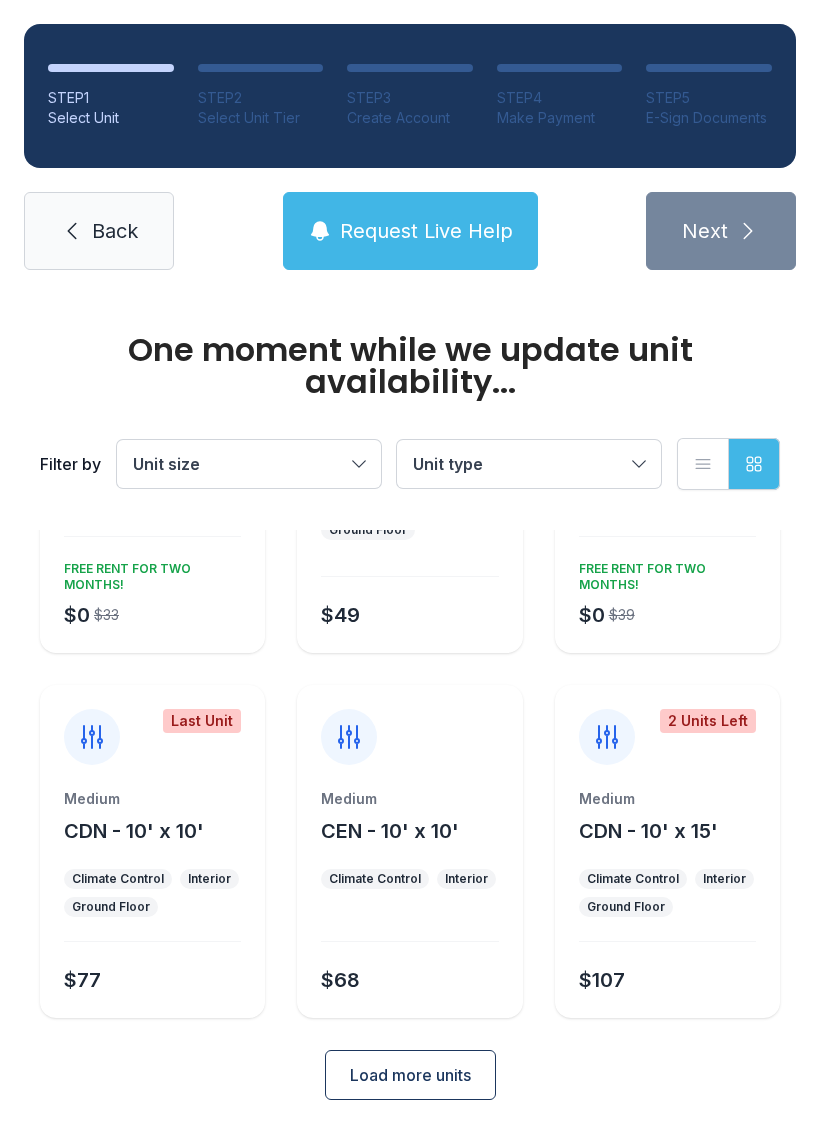 click on "Load more units" at bounding box center [410, 1075] 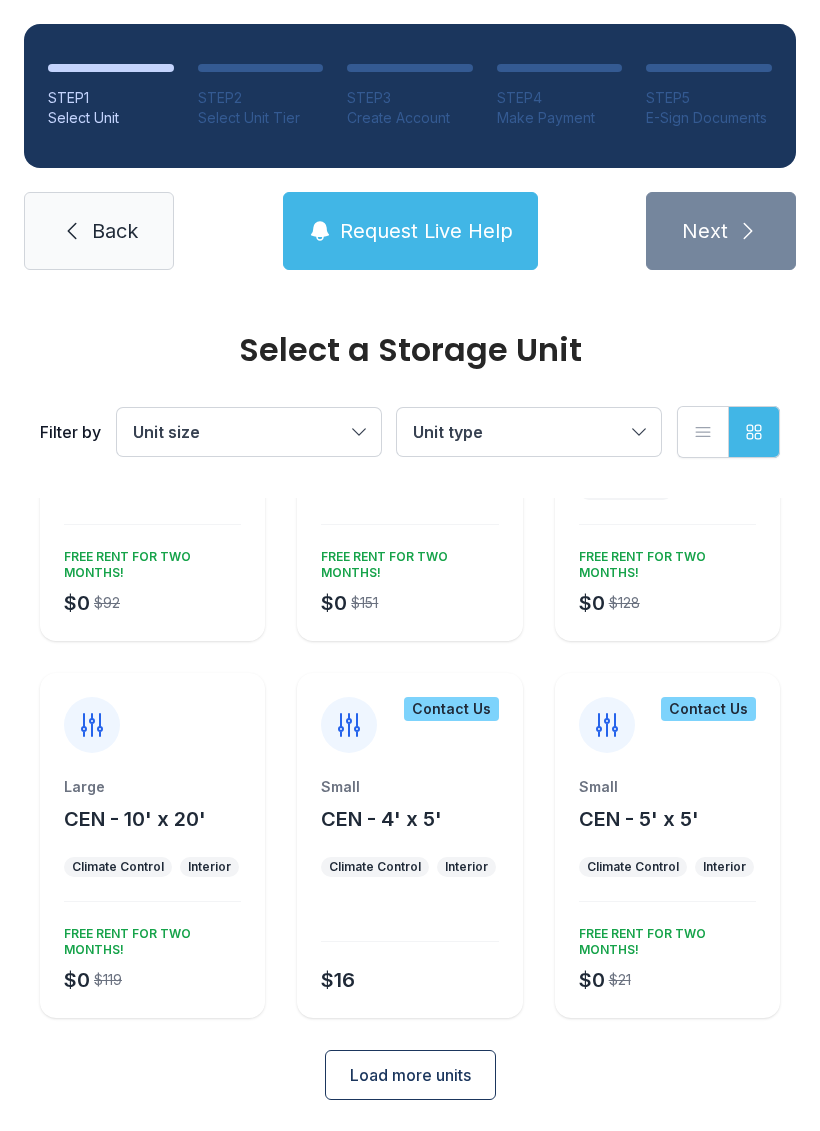click on "Load more units" at bounding box center [410, 1075] 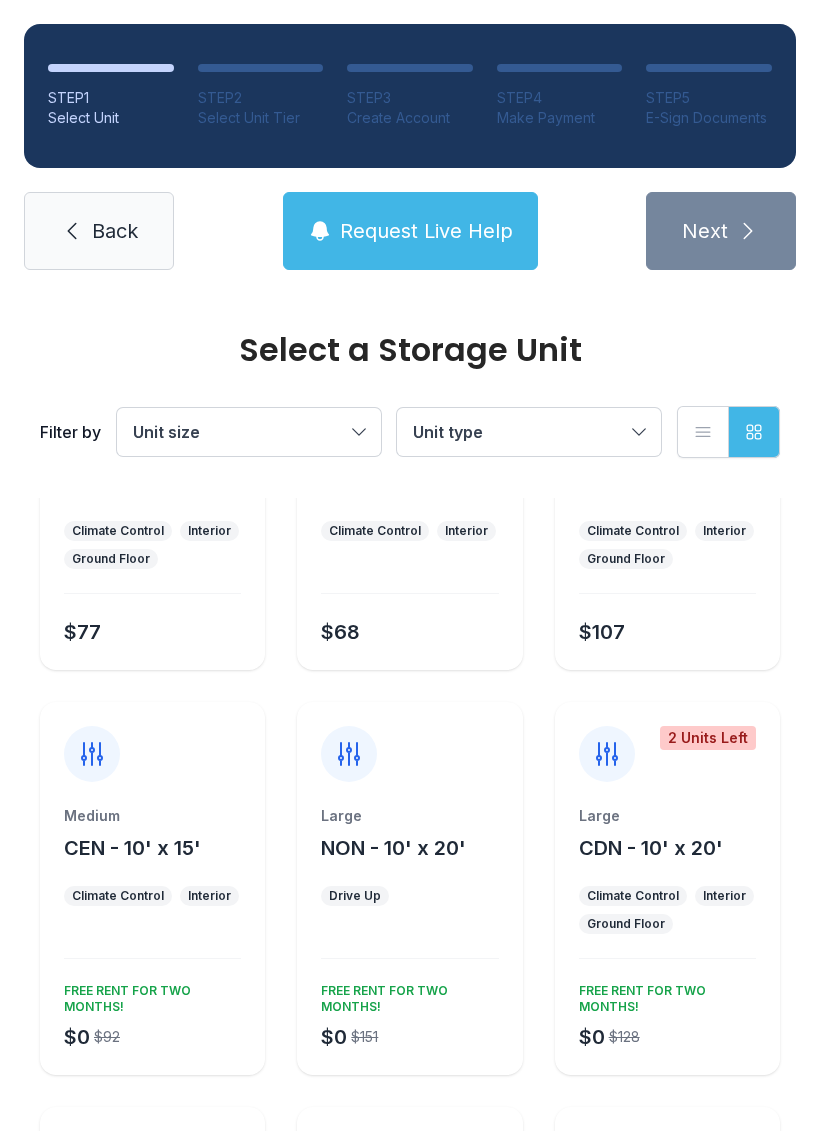 scroll, scrollTop: 1325, scrollLeft: 0, axis: vertical 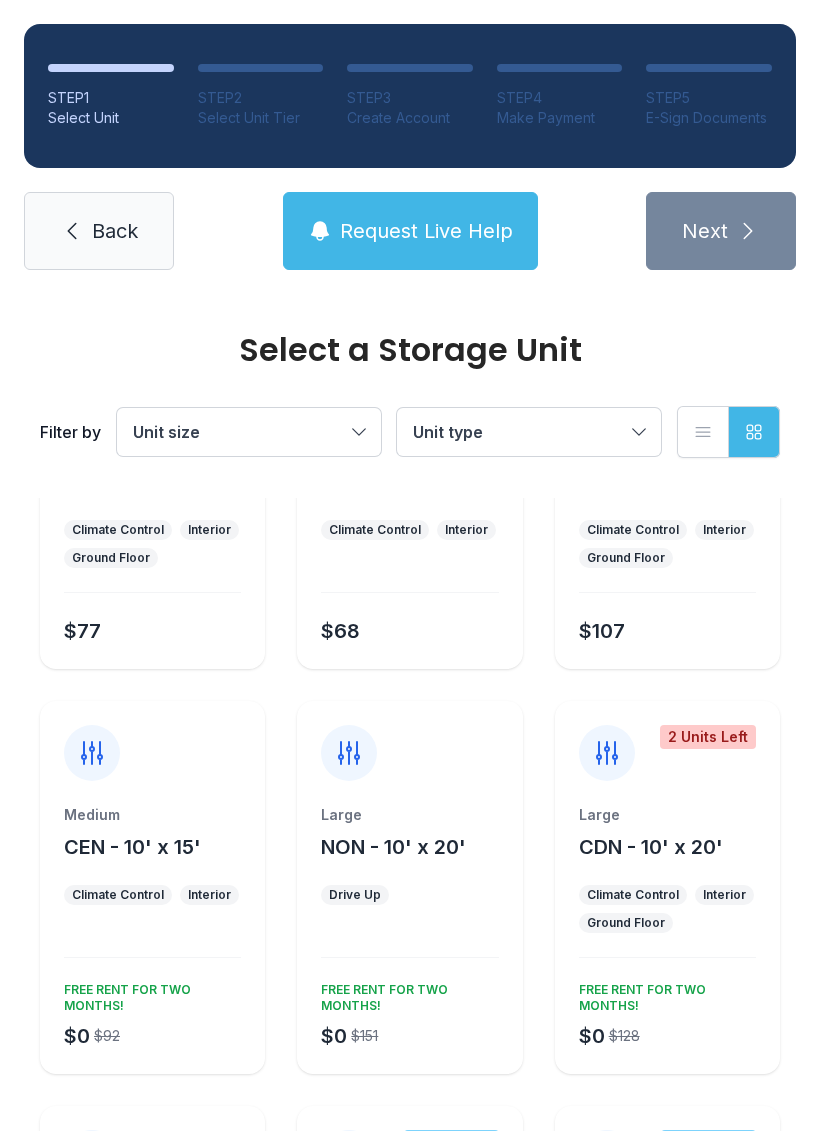 click on "Large" at bounding box center [409, 815] 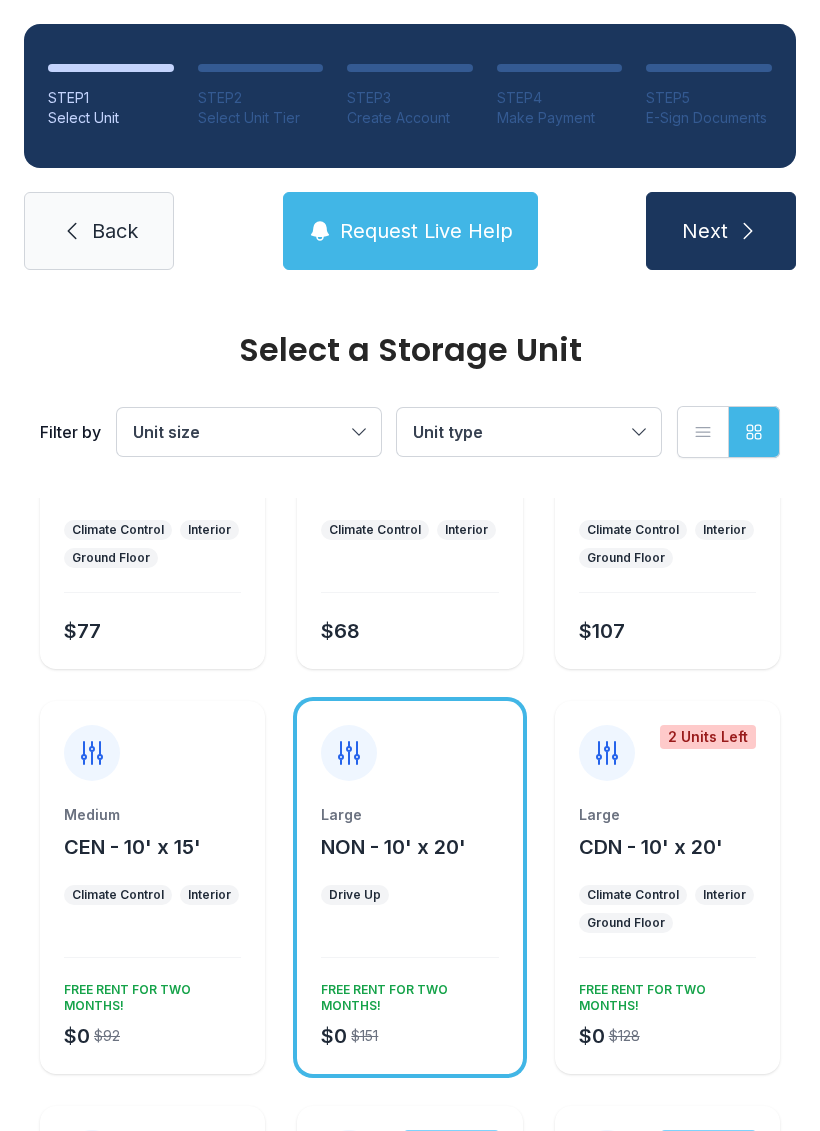 click on "Next" at bounding box center (705, 231) 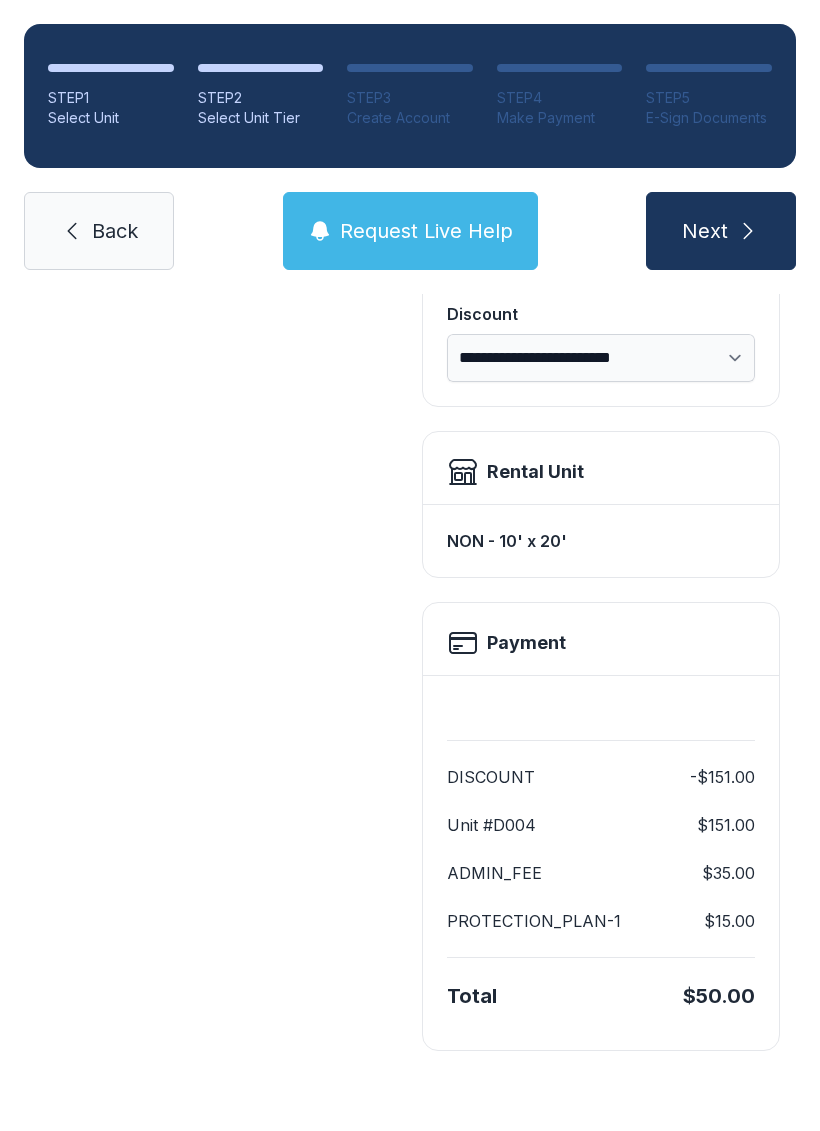 scroll, scrollTop: 0, scrollLeft: 0, axis: both 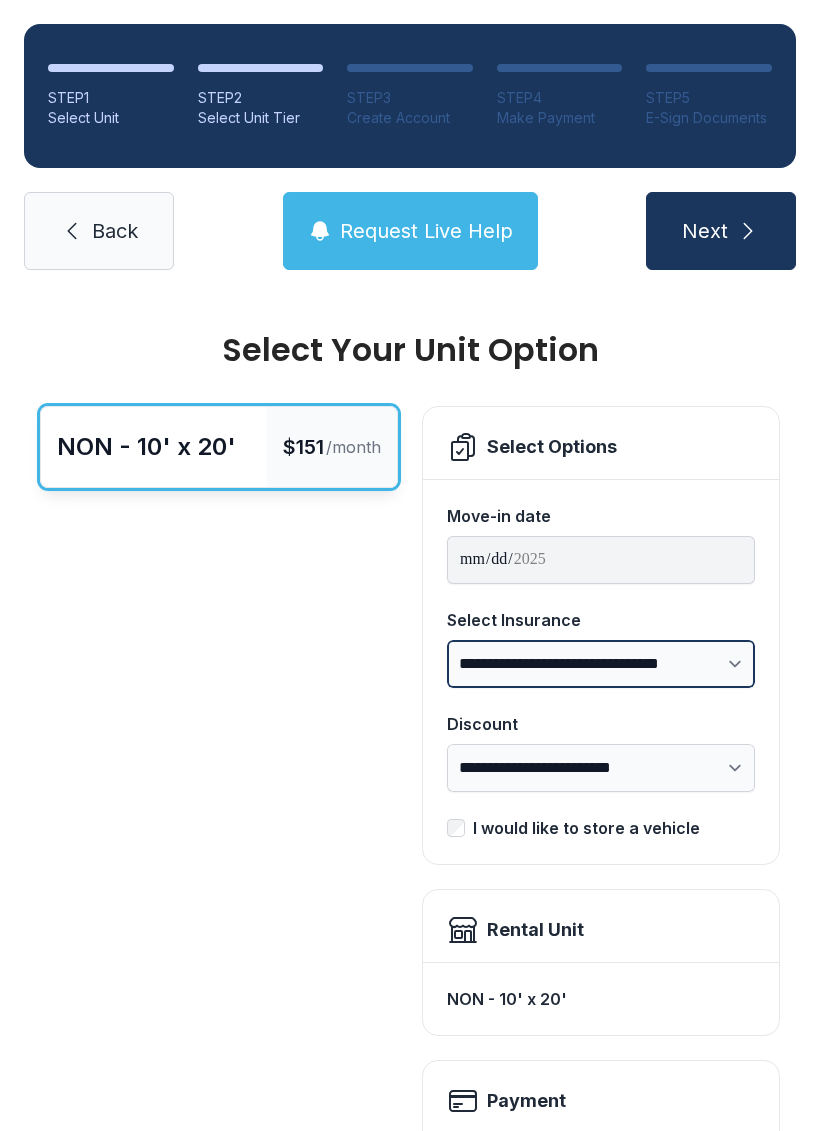 click on "**********" at bounding box center [601, 664] 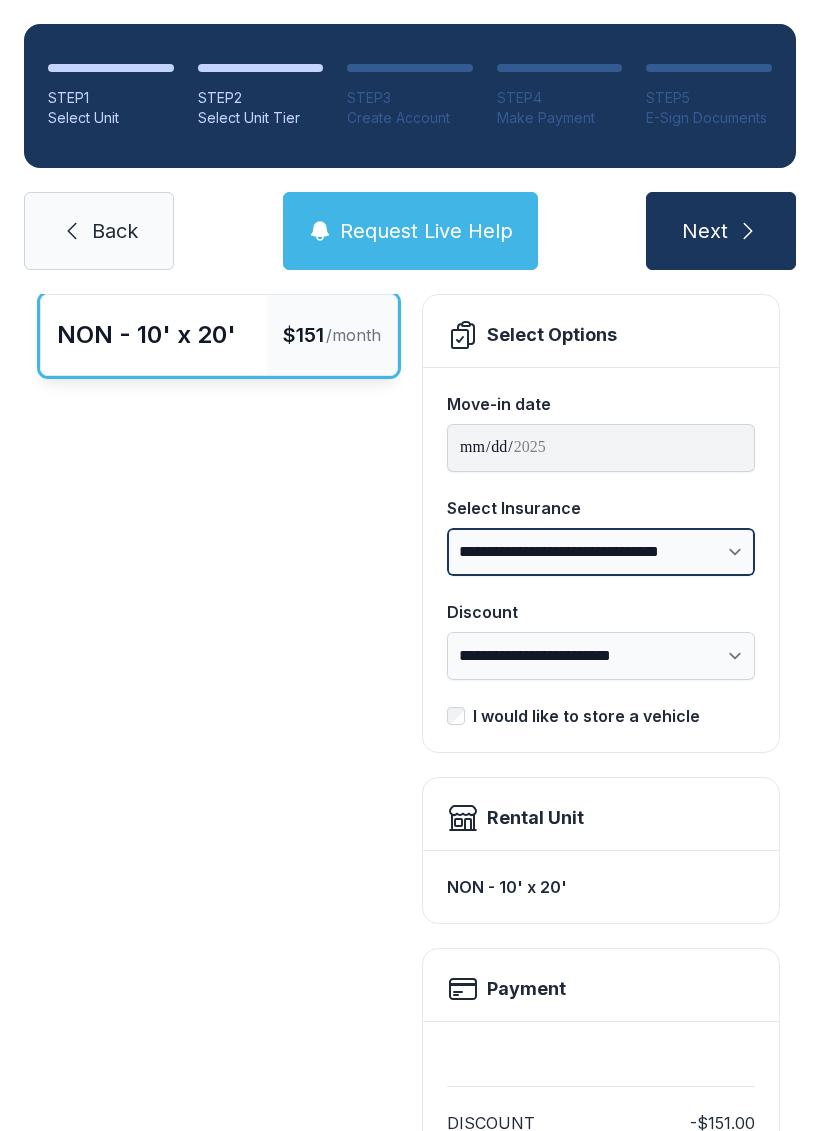 scroll, scrollTop: 118, scrollLeft: 0, axis: vertical 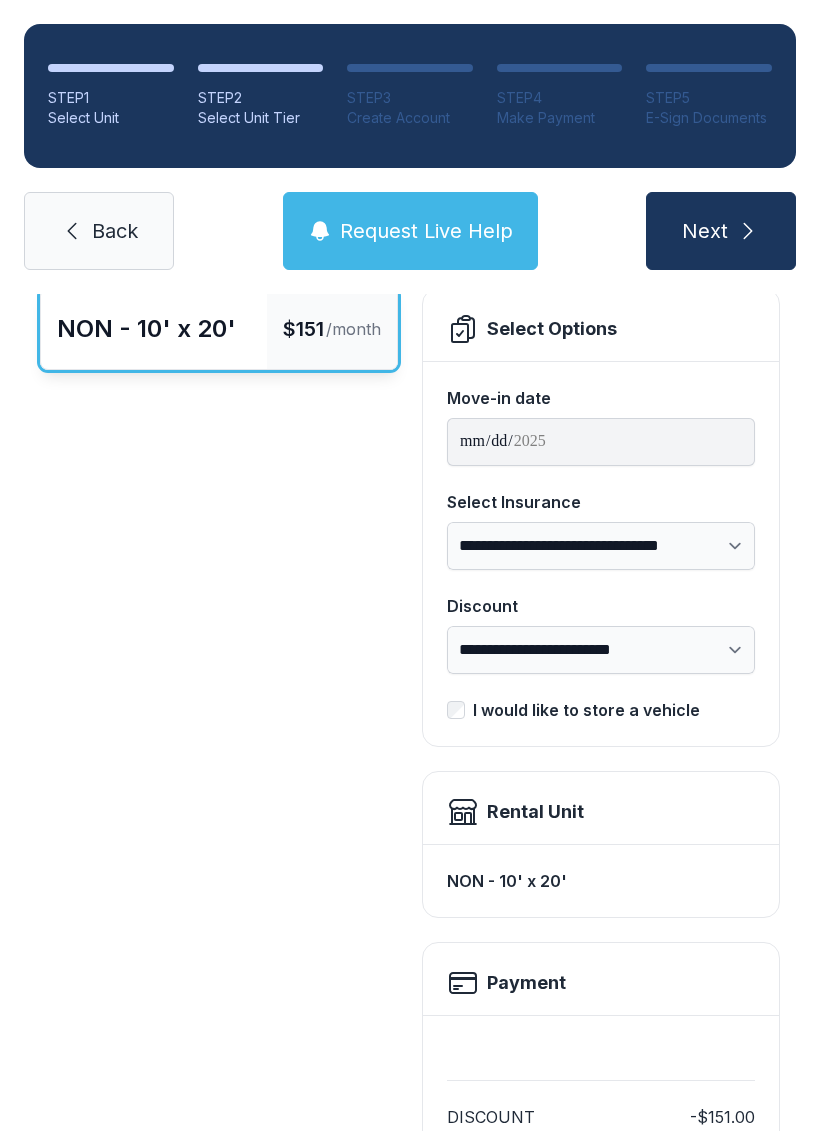 click on "I would like to store a vehicle" at bounding box center (586, 710) 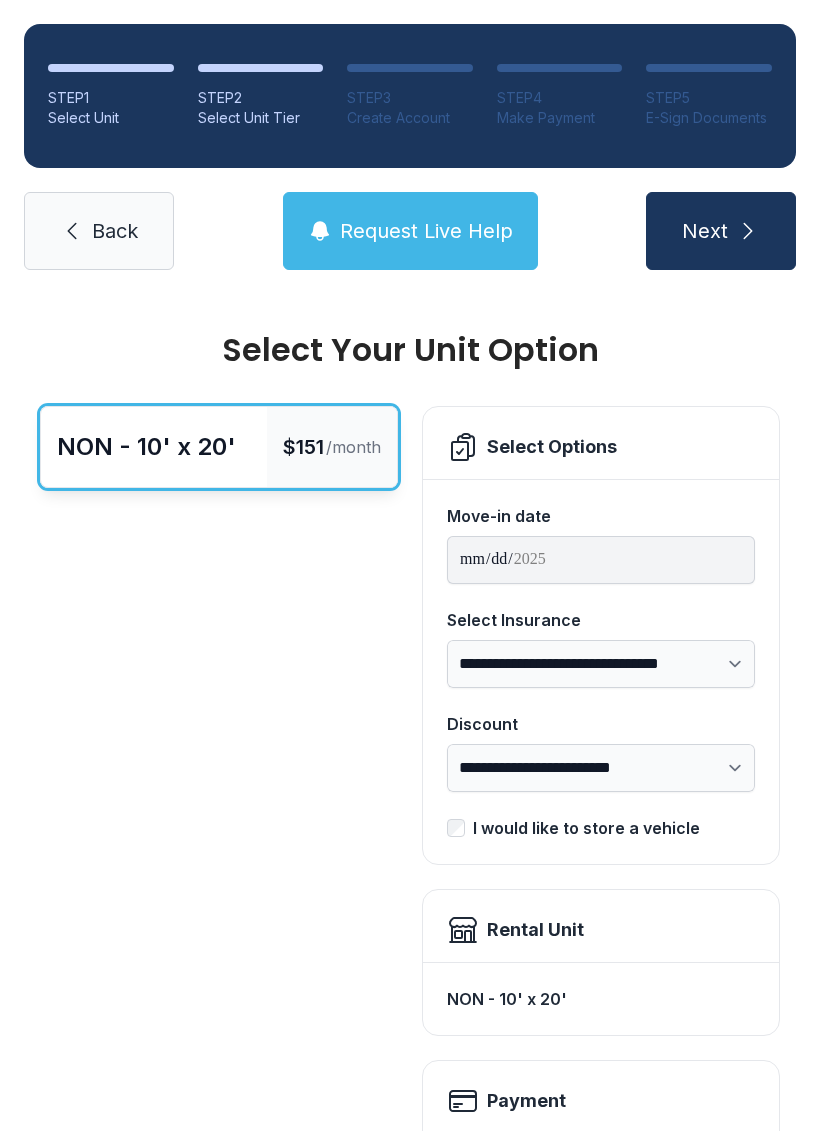 scroll, scrollTop: 0, scrollLeft: 0, axis: both 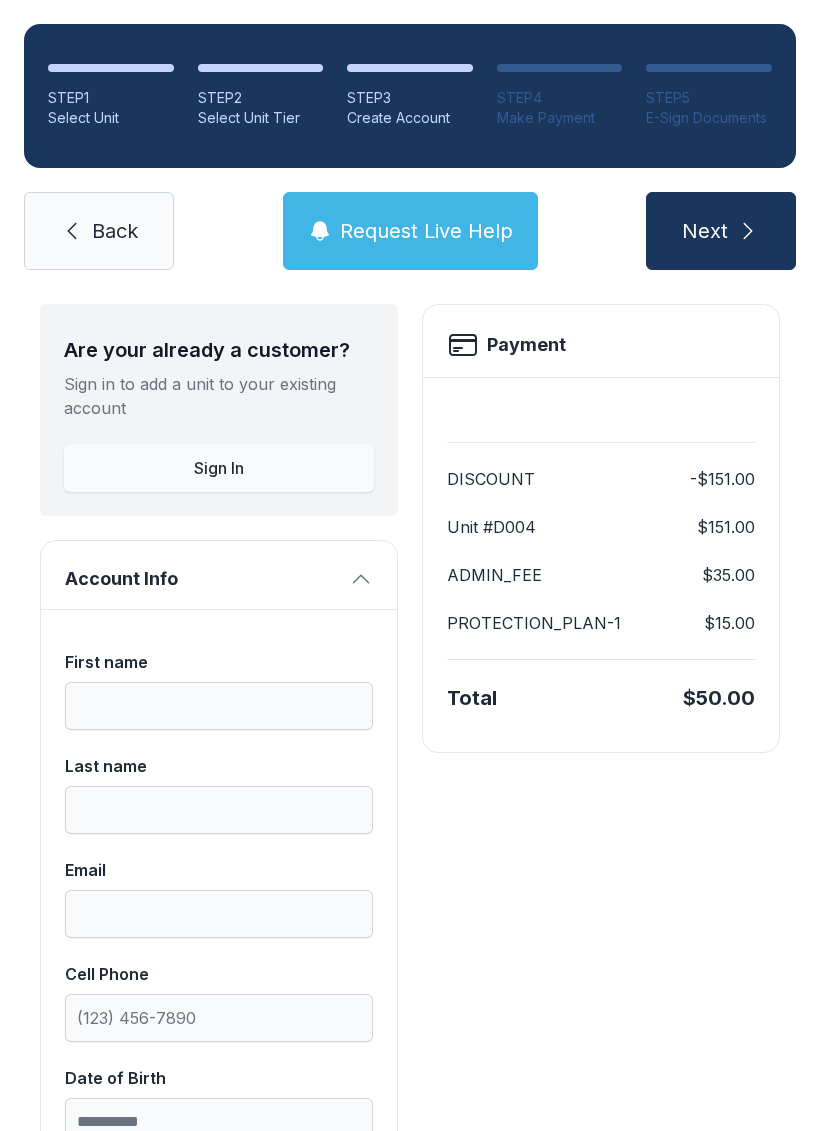 click on "Back" at bounding box center [99, 231] 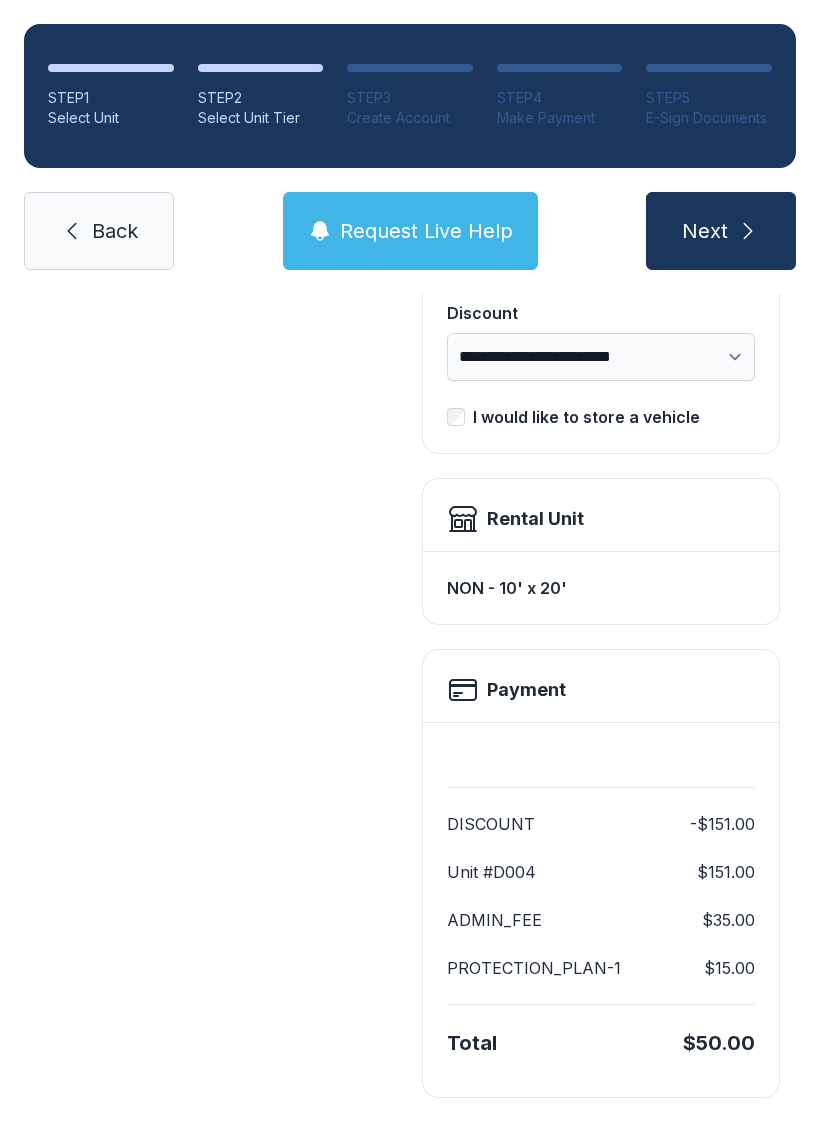 scroll, scrollTop: 409, scrollLeft: 0, axis: vertical 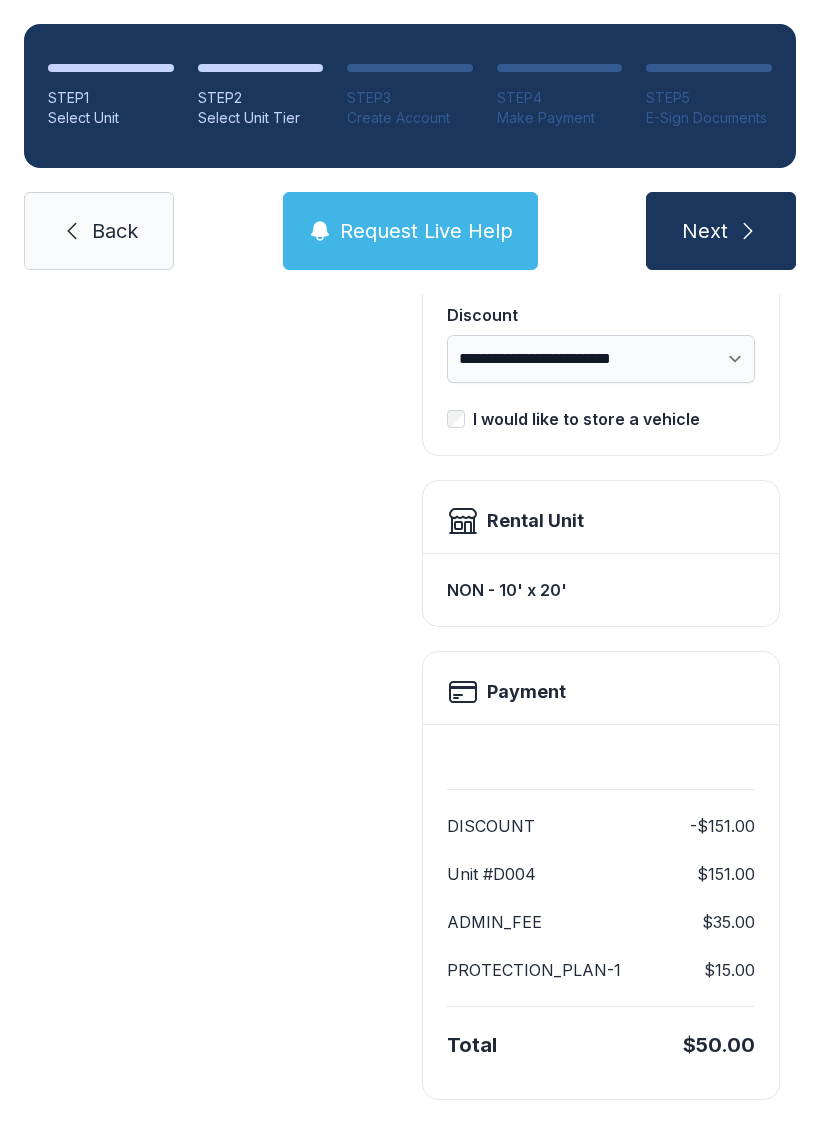 click on "Back" at bounding box center [99, 231] 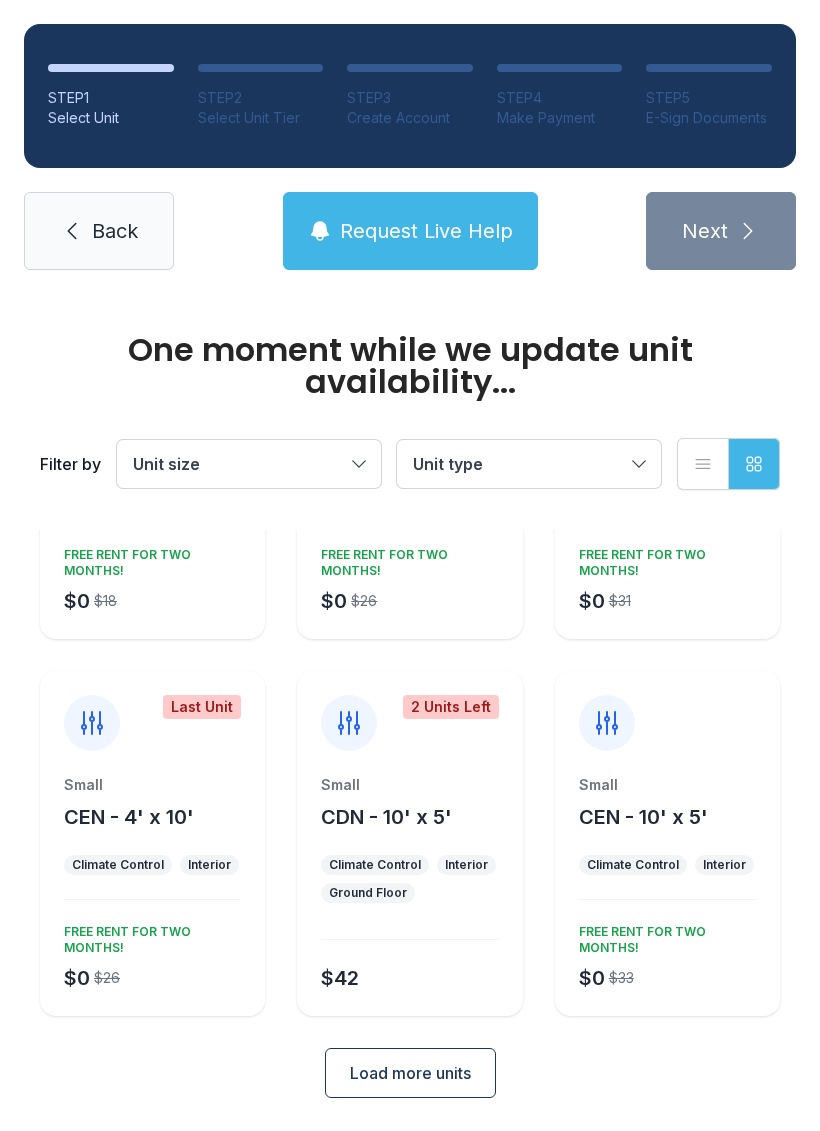 scroll, scrollTop: 266, scrollLeft: 0, axis: vertical 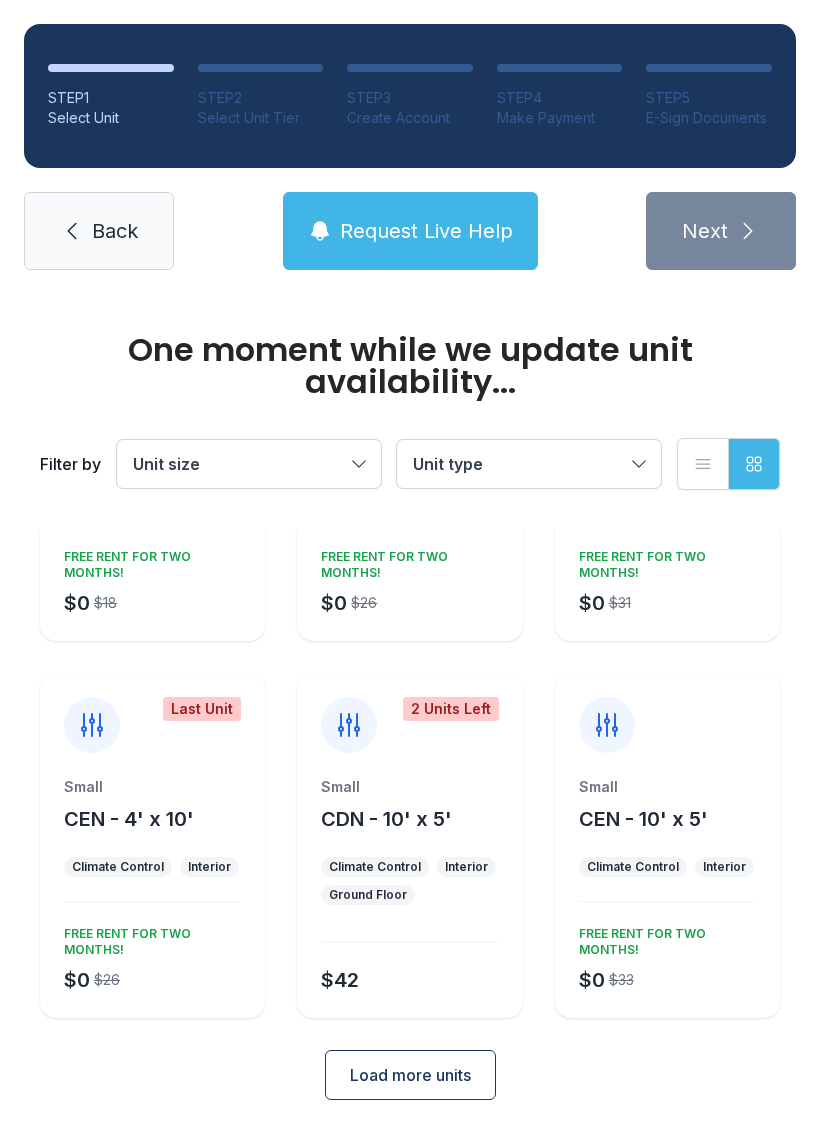 click on "Back" at bounding box center [99, 231] 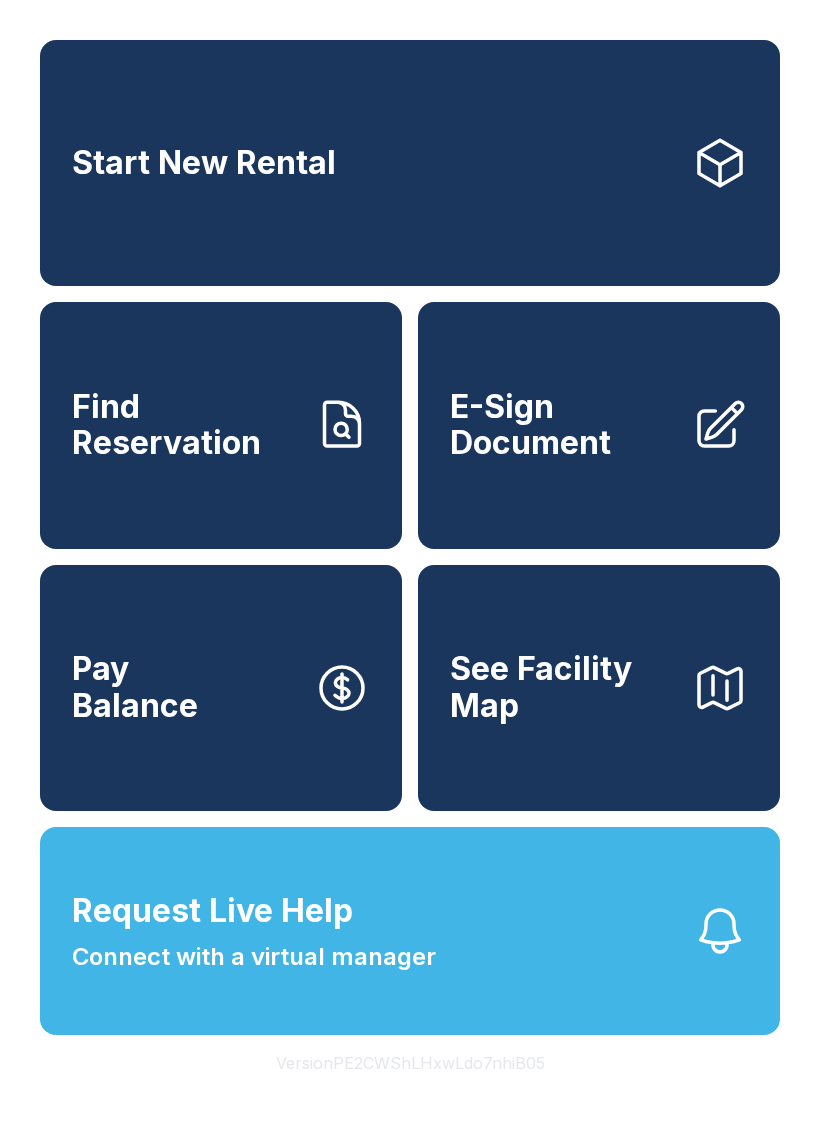 click on "Start New Rental" at bounding box center (410, 163) 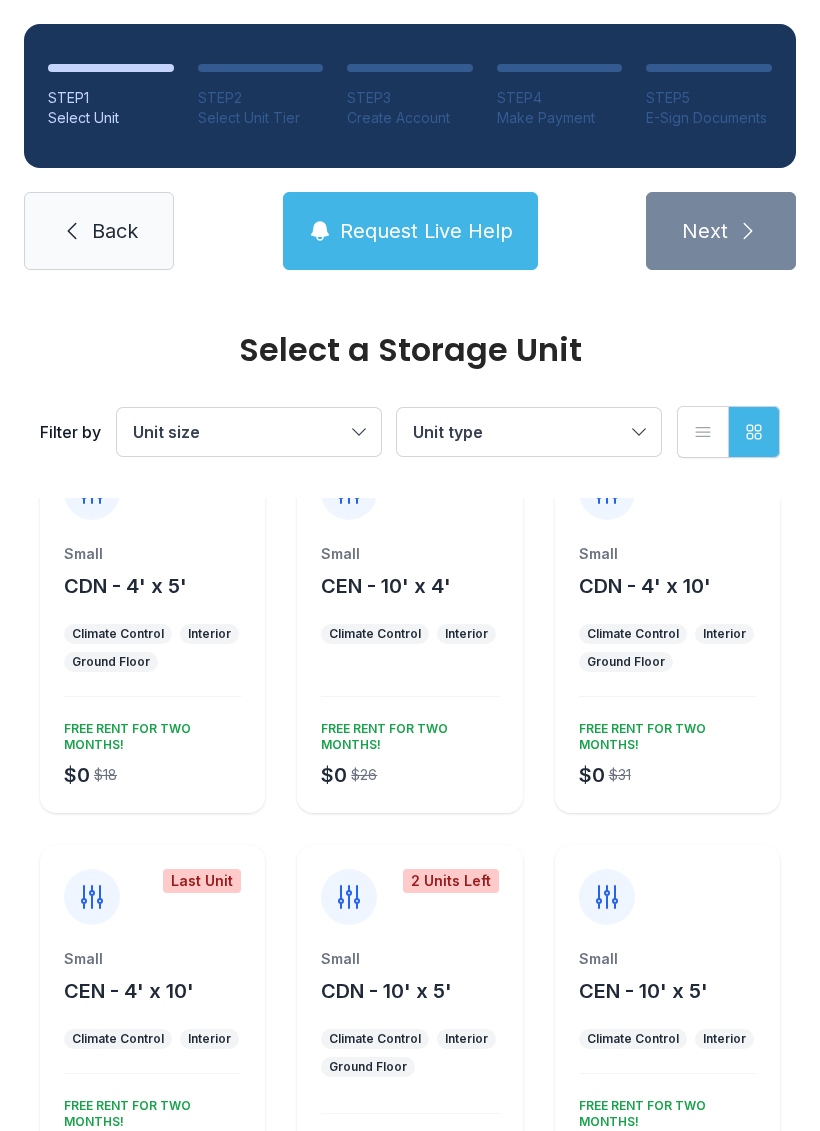 scroll, scrollTop: 56, scrollLeft: 0, axis: vertical 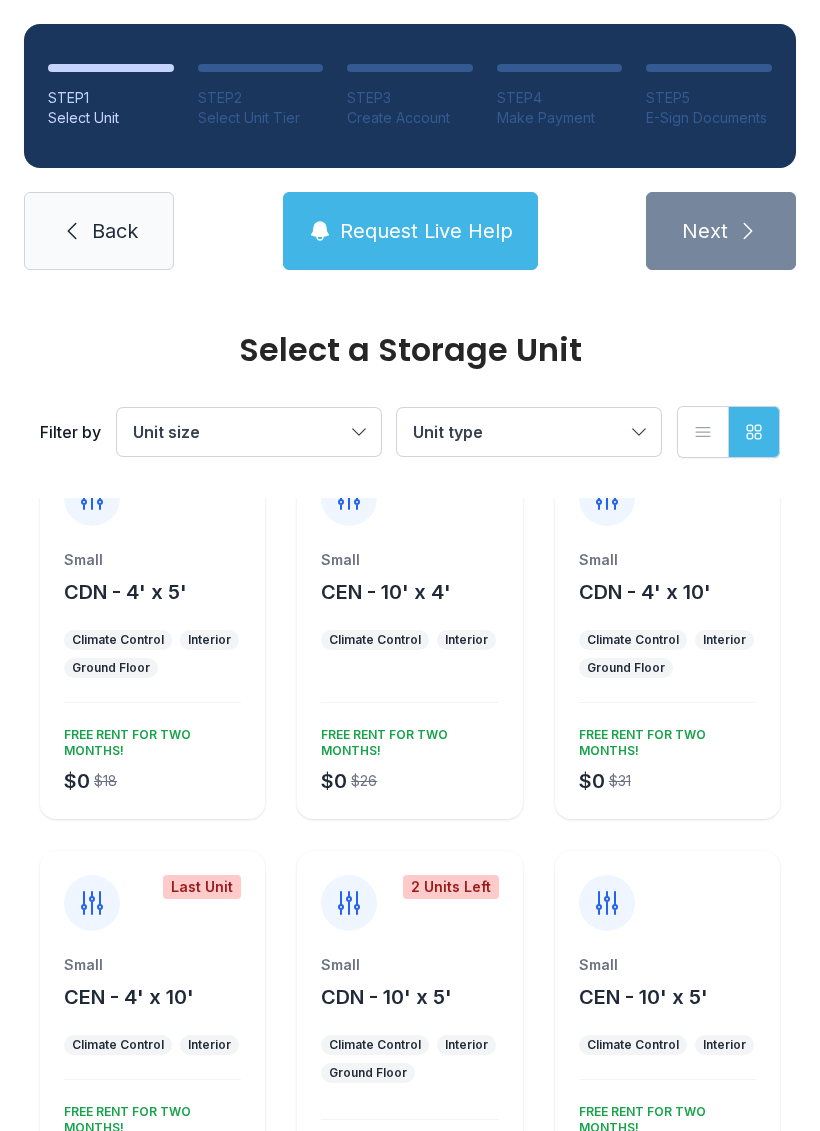 click on "Unit type" at bounding box center [519, 432] 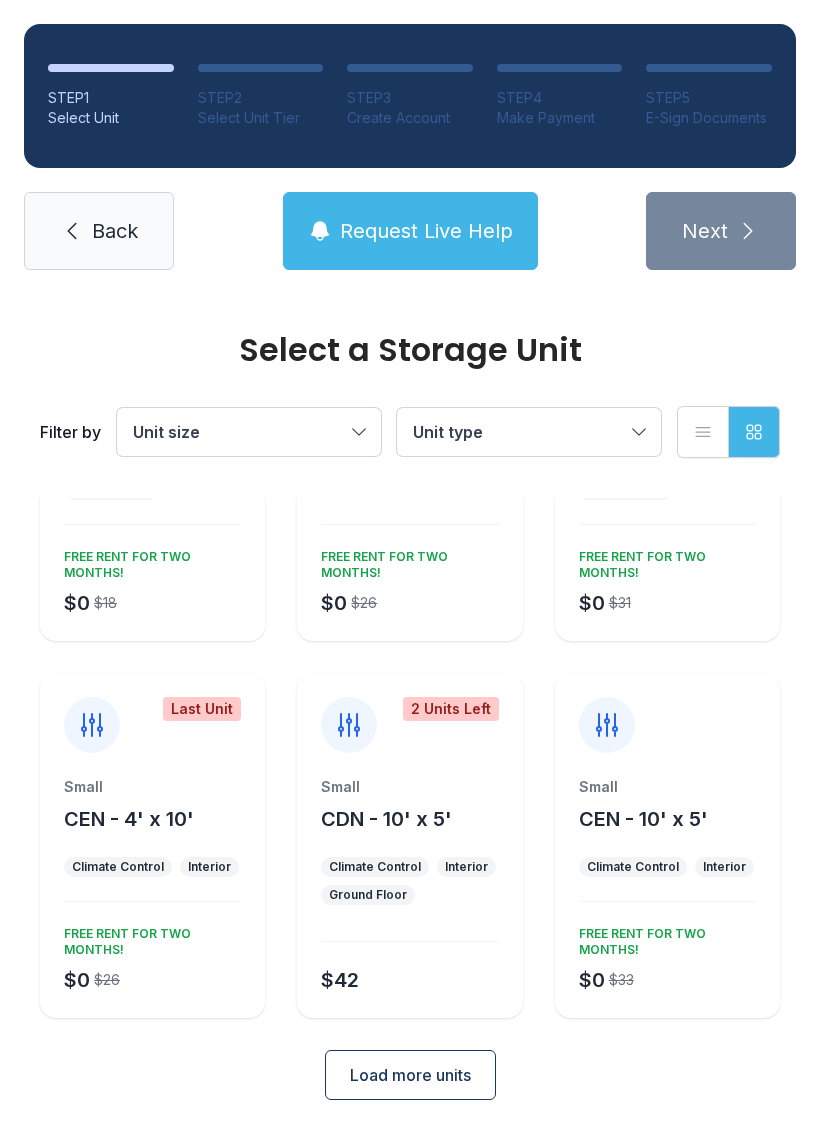 click on "Load more units" at bounding box center (410, 1075) 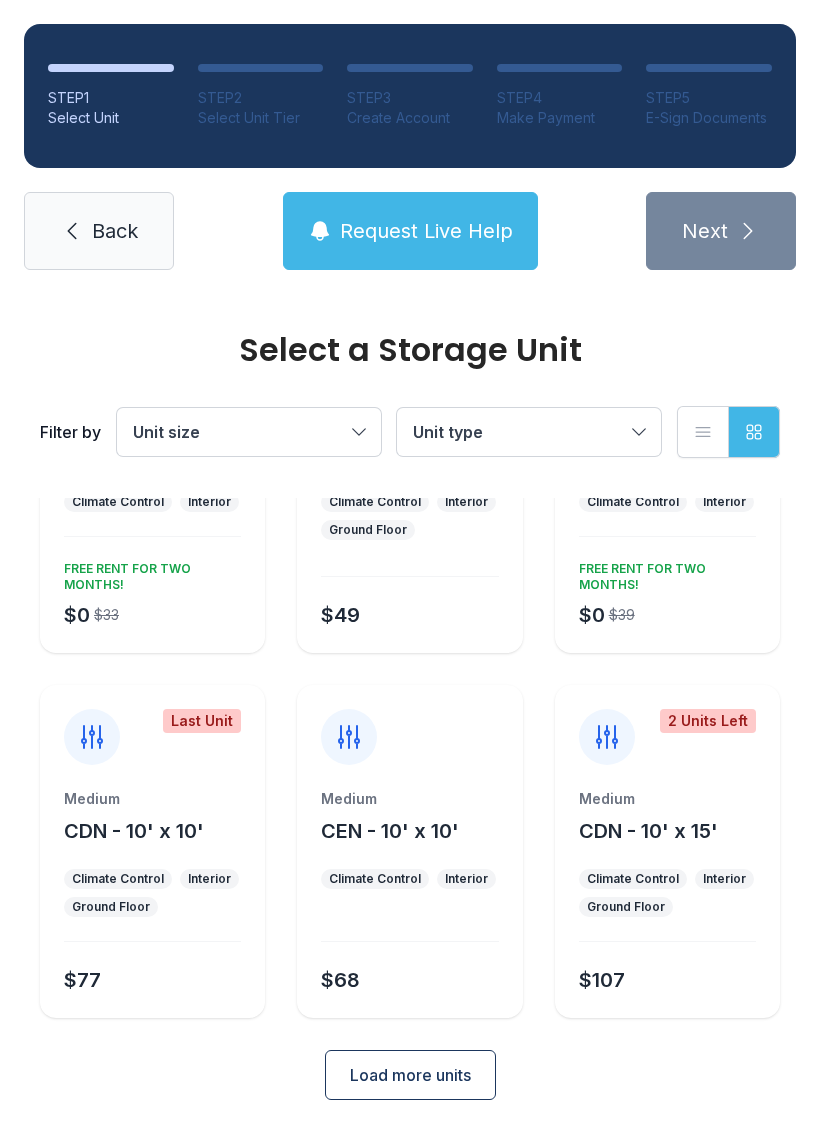 click on "Load more units" at bounding box center (410, 1075) 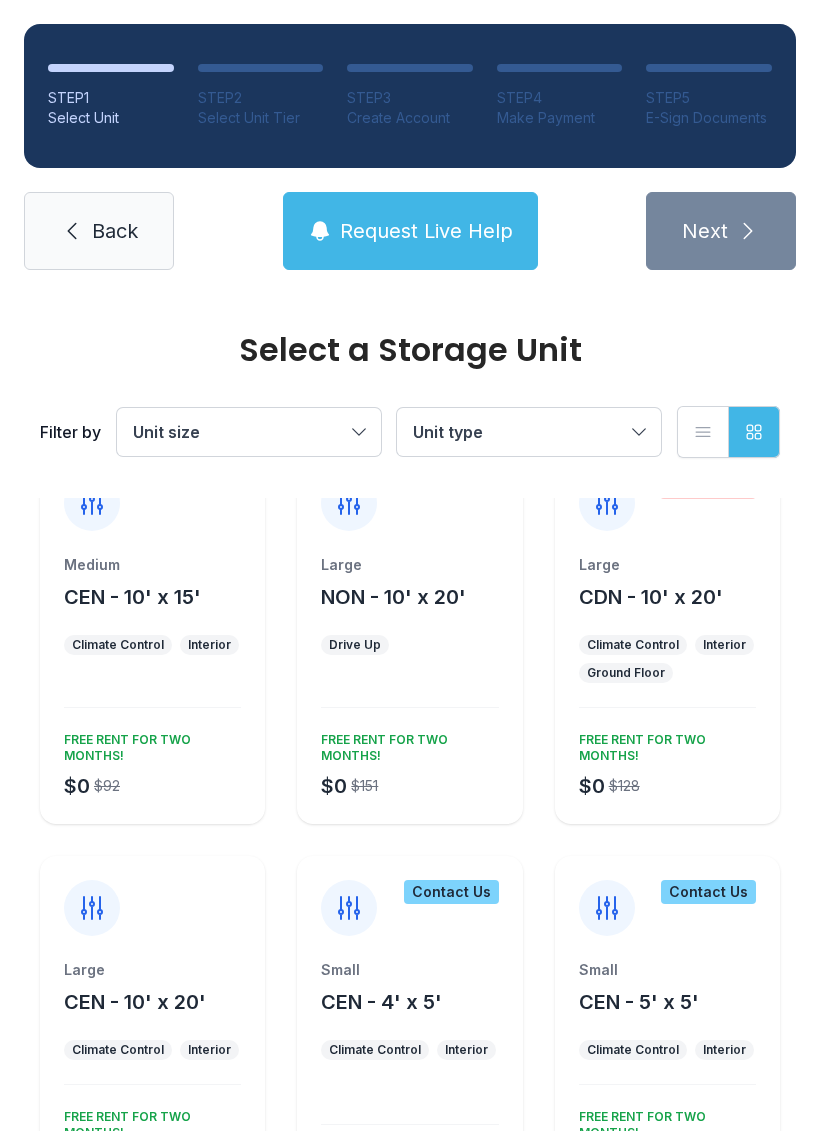 scroll, scrollTop: 1571, scrollLeft: 0, axis: vertical 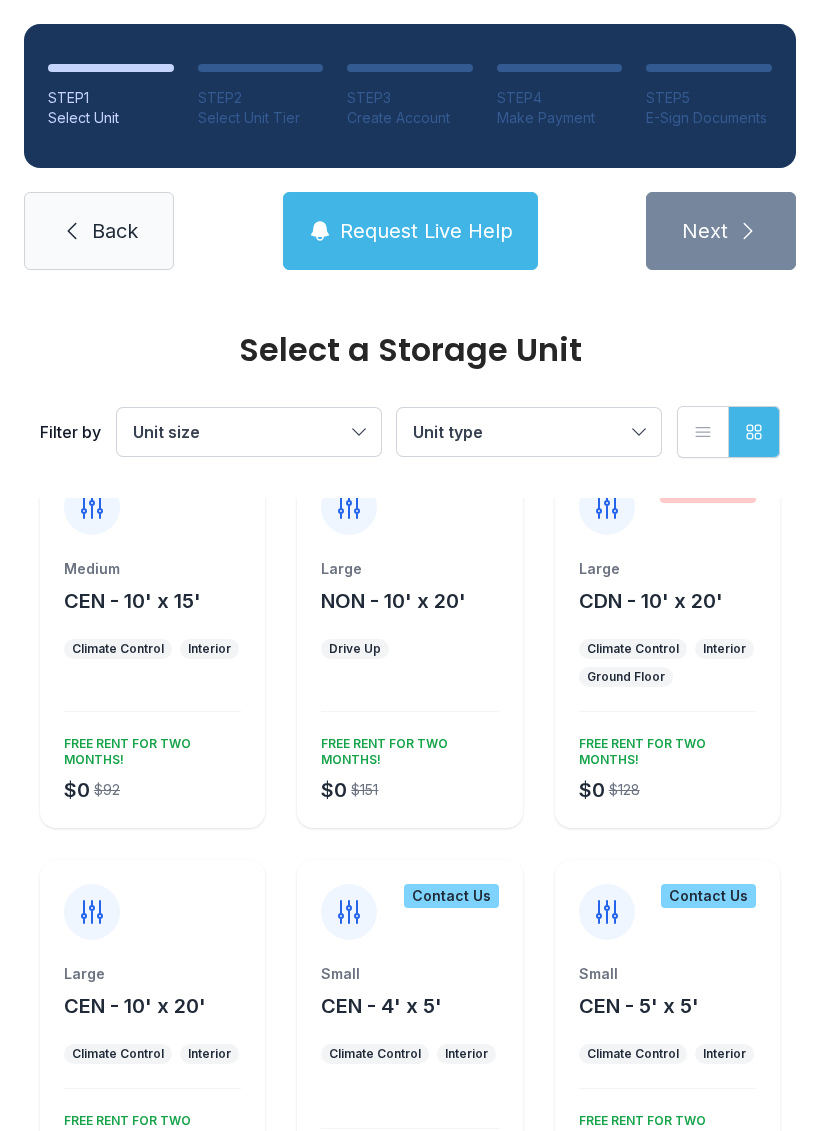 click on "Large NON - 10' x 20' Drive Up $0 $151 FREE RENT FOR TWO MONTHS!" at bounding box center (409, 693) 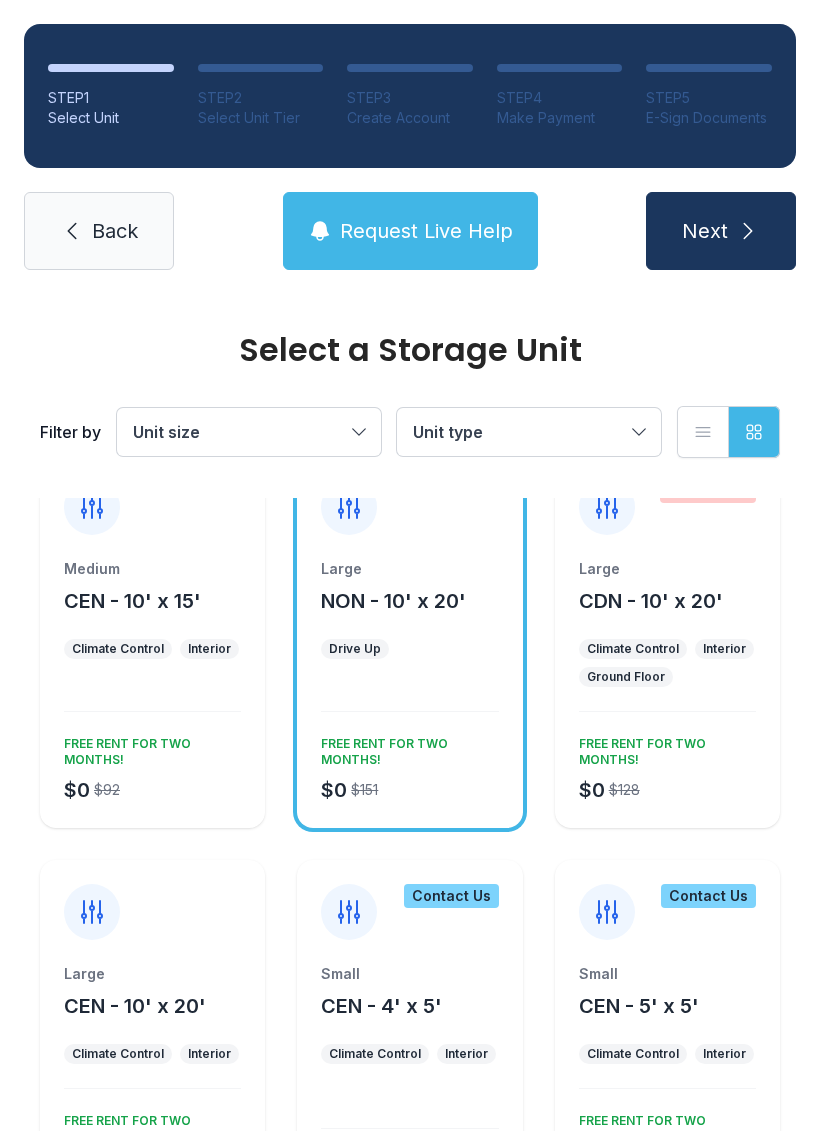 click 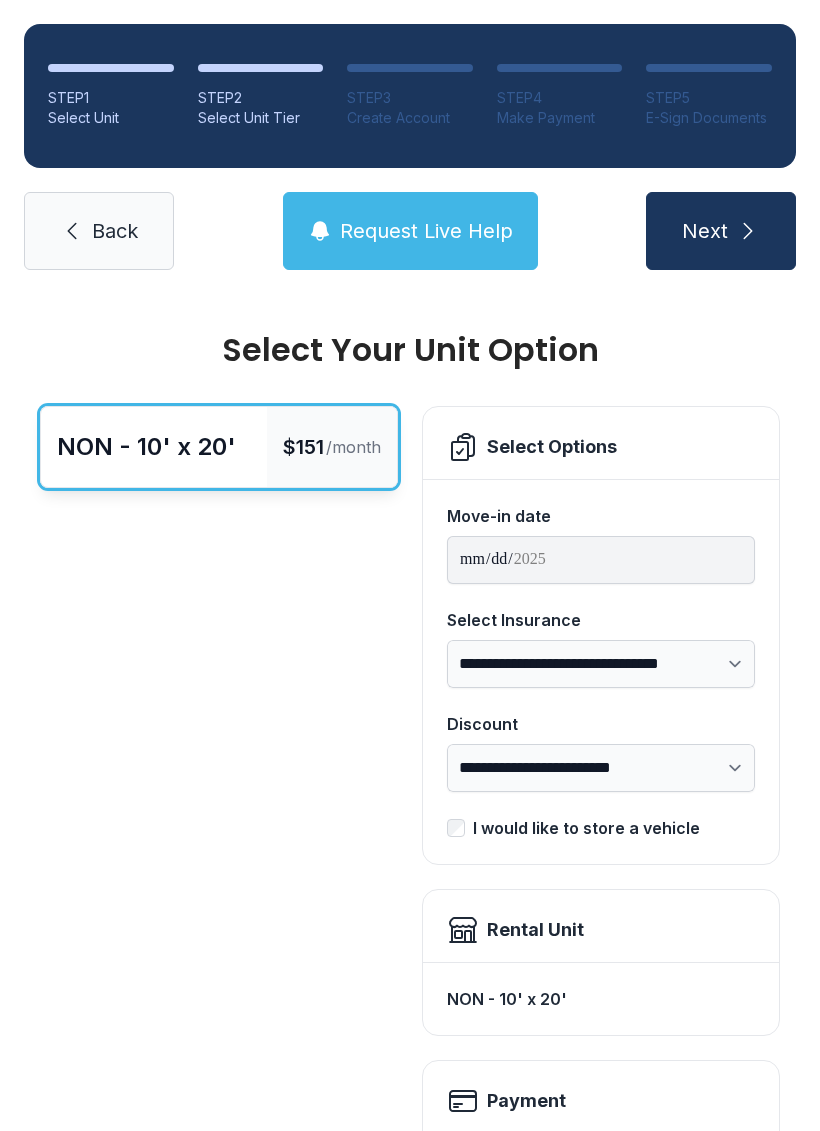 scroll, scrollTop: 0, scrollLeft: 0, axis: both 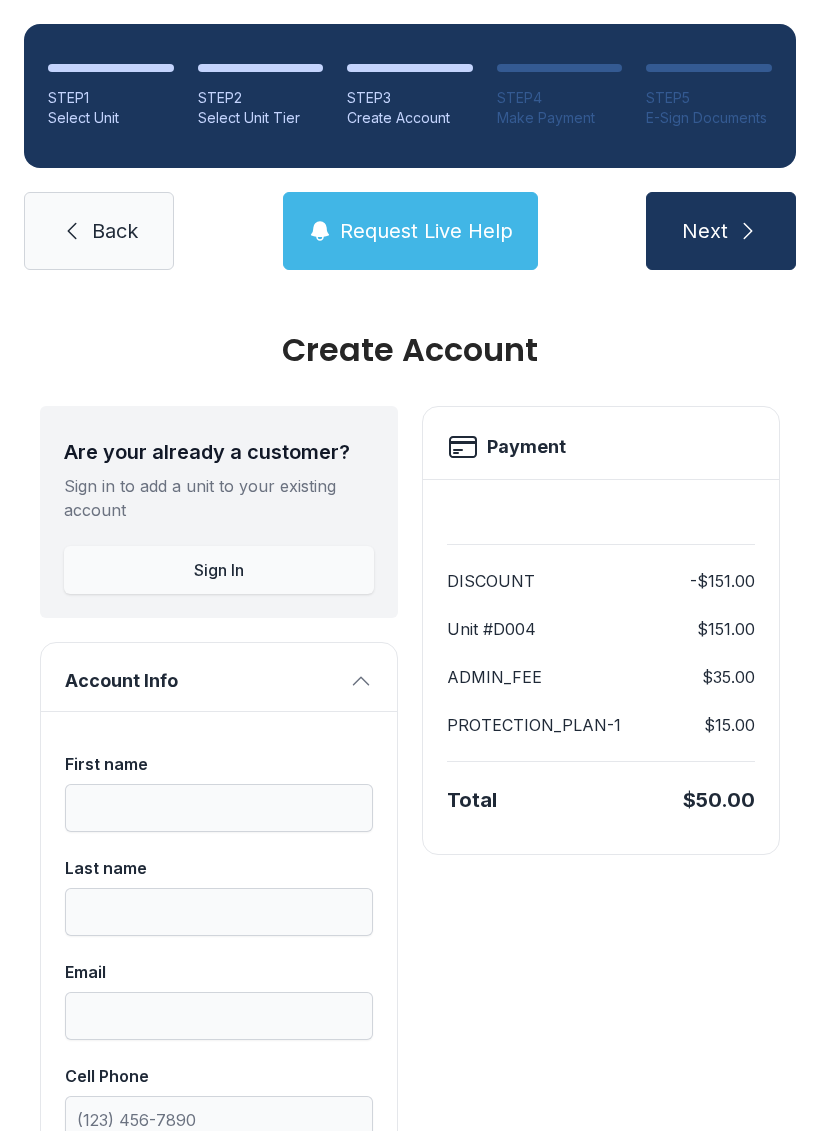click on "Back" at bounding box center [99, 231] 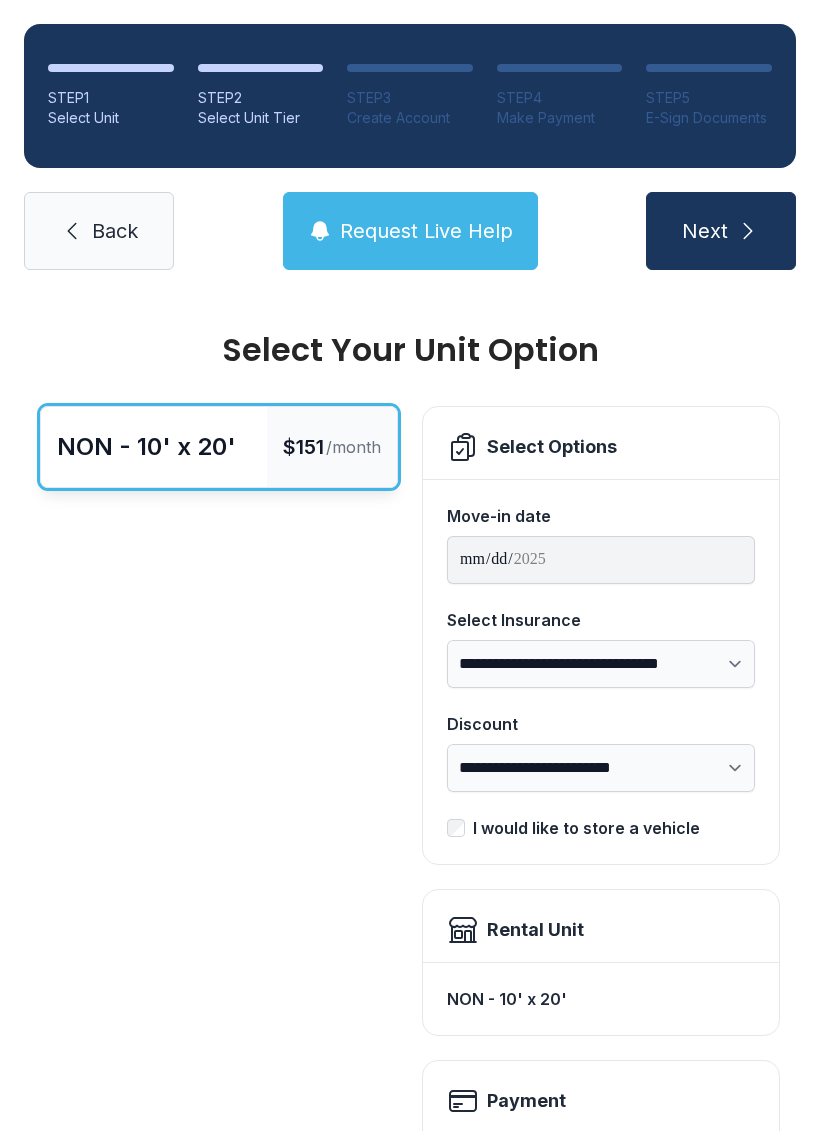 click on "Select Options" at bounding box center [601, 447] 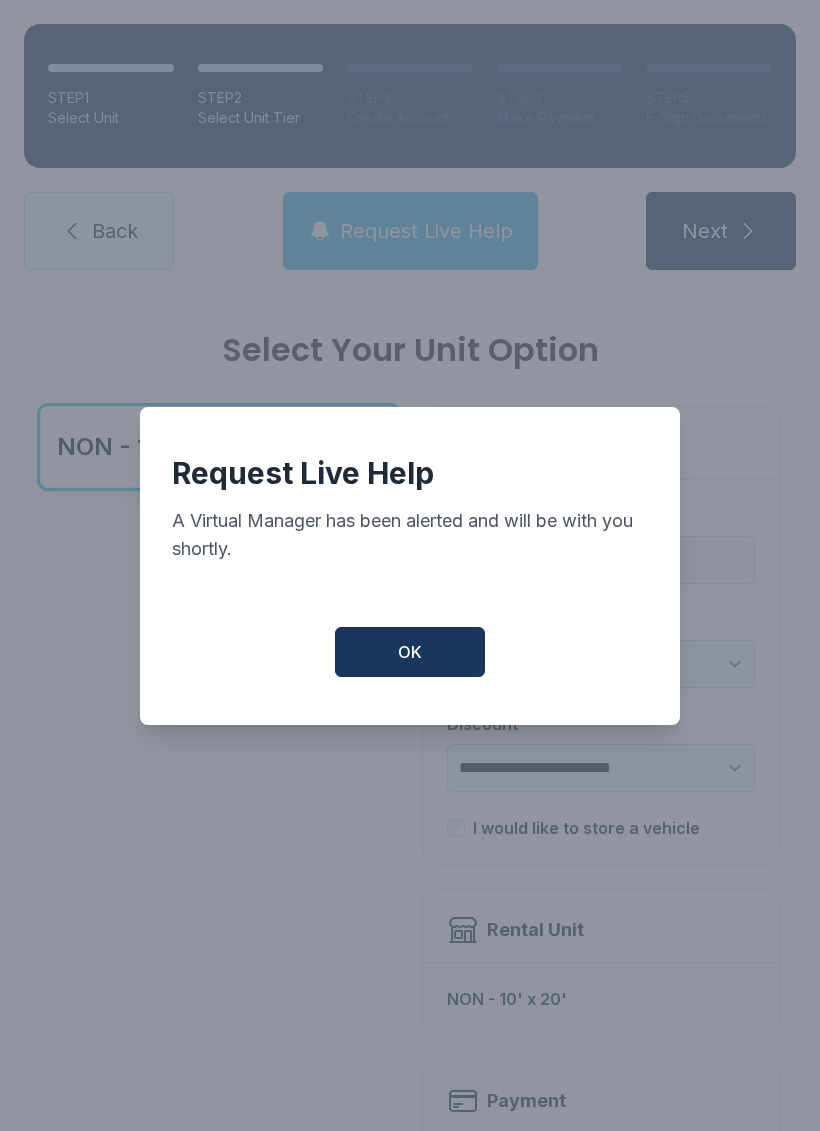 click on "OK" at bounding box center (410, 652) 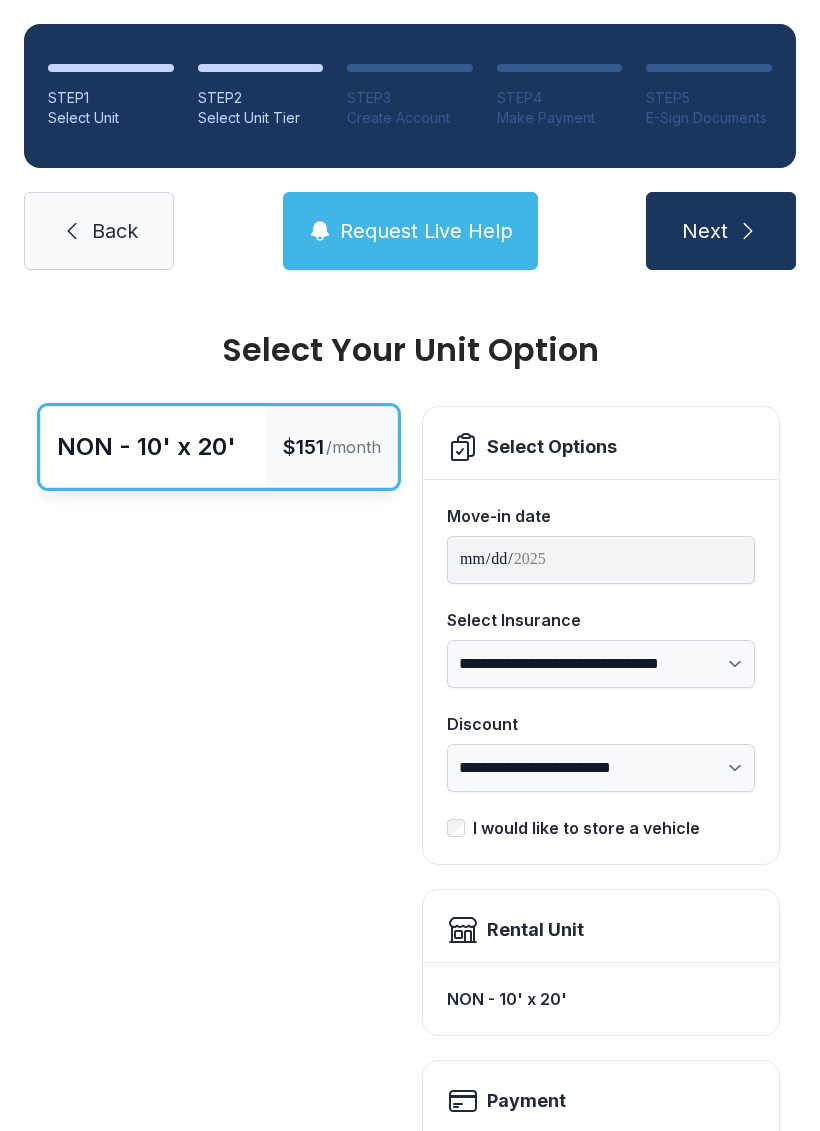 scroll, scrollTop: 0, scrollLeft: 0, axis: both 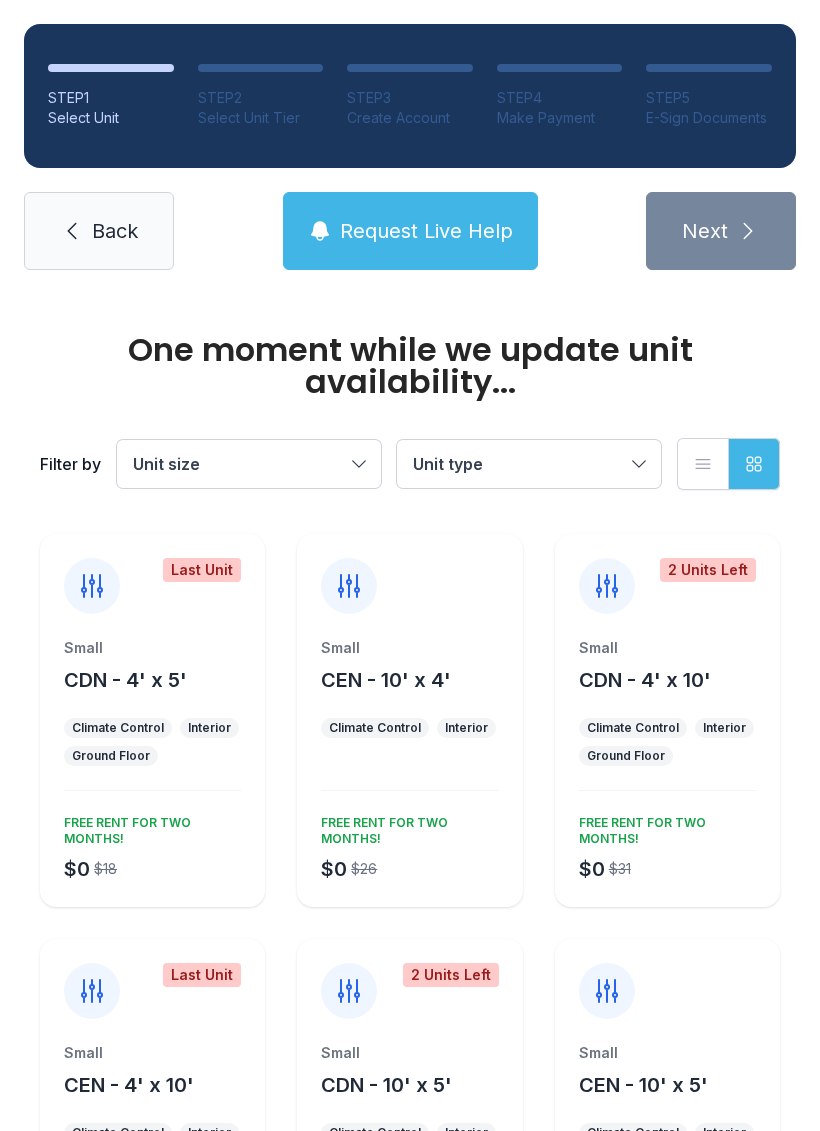 click on "Unit size" at bounding box center [249, 464] 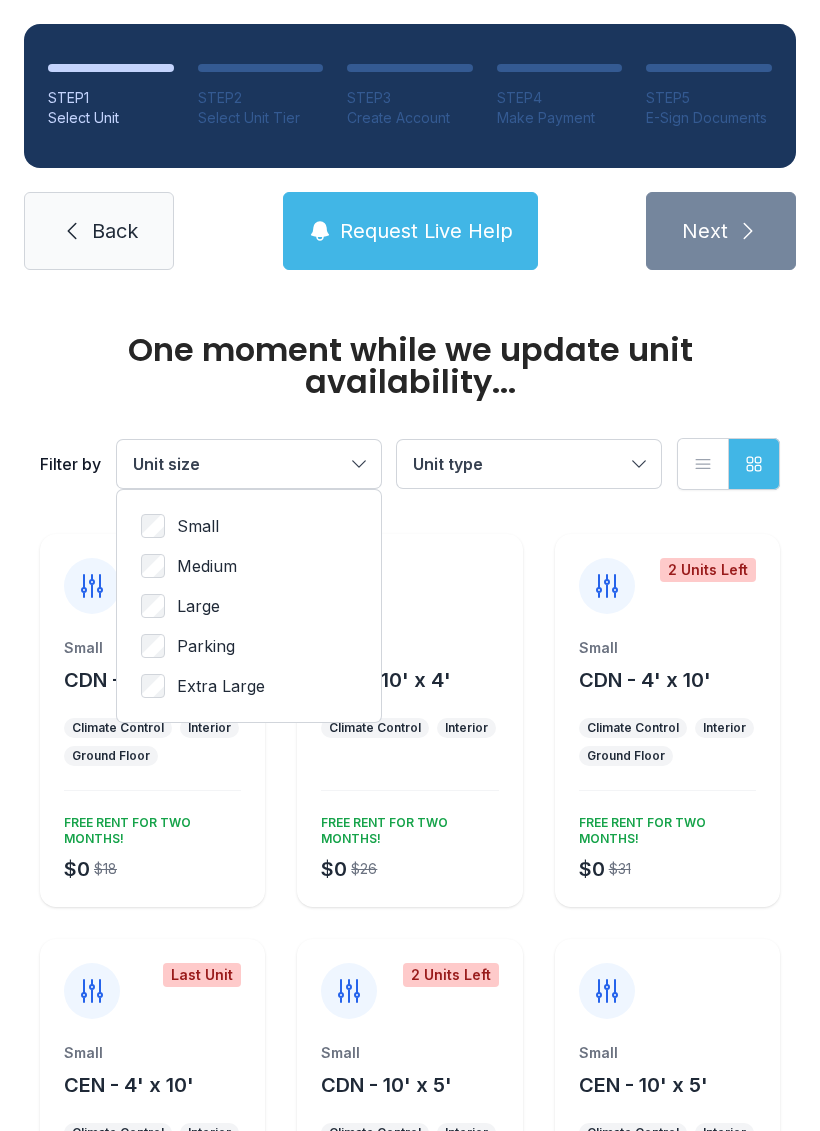 click on "Unit type" at bounding box center (519, 464) 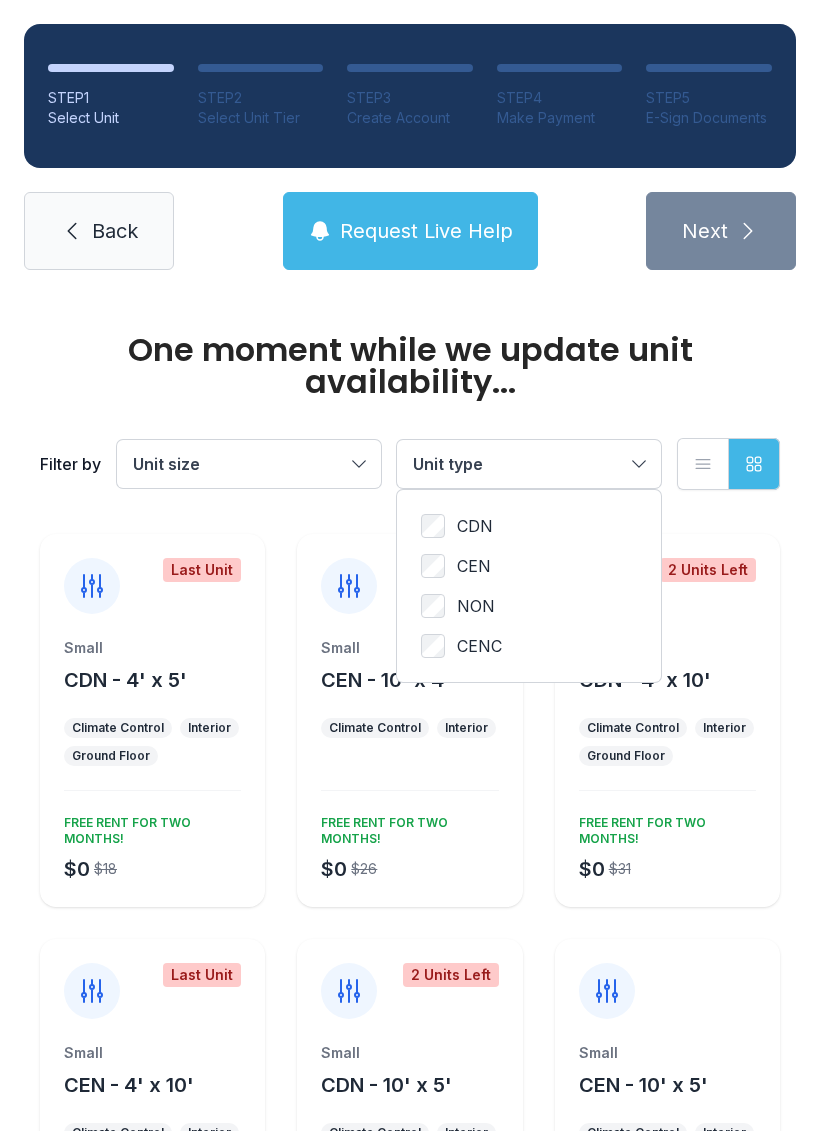 click on "CENC" at bounding box center (529, 646) 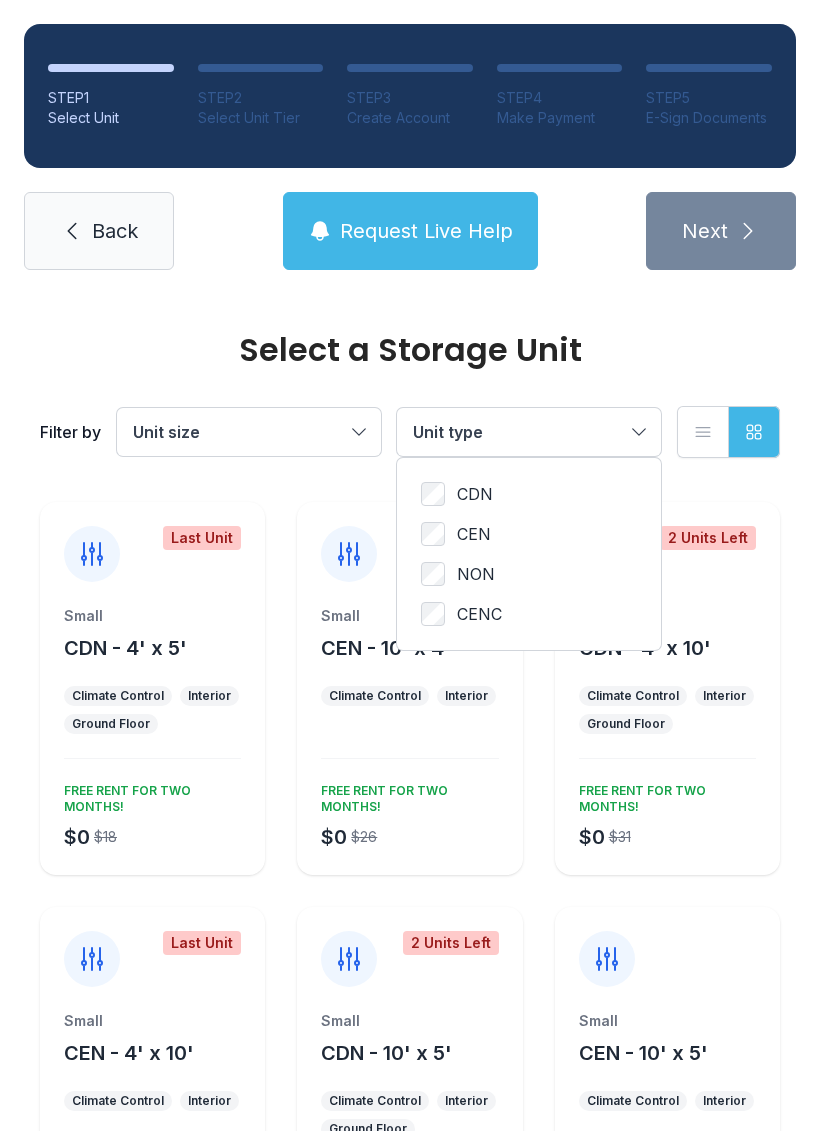 click on "Unit type" at bounding box center [529, 432] 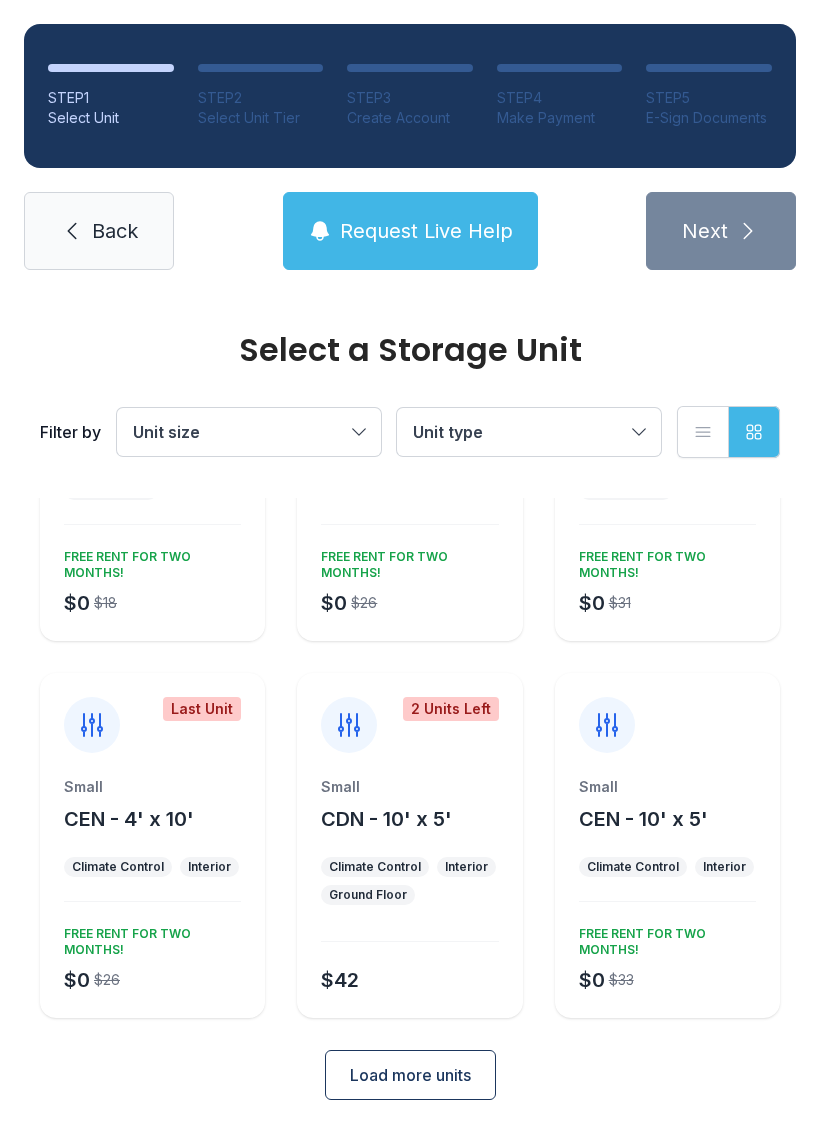 click on "Load more units" at bounding box center (410, 1075) 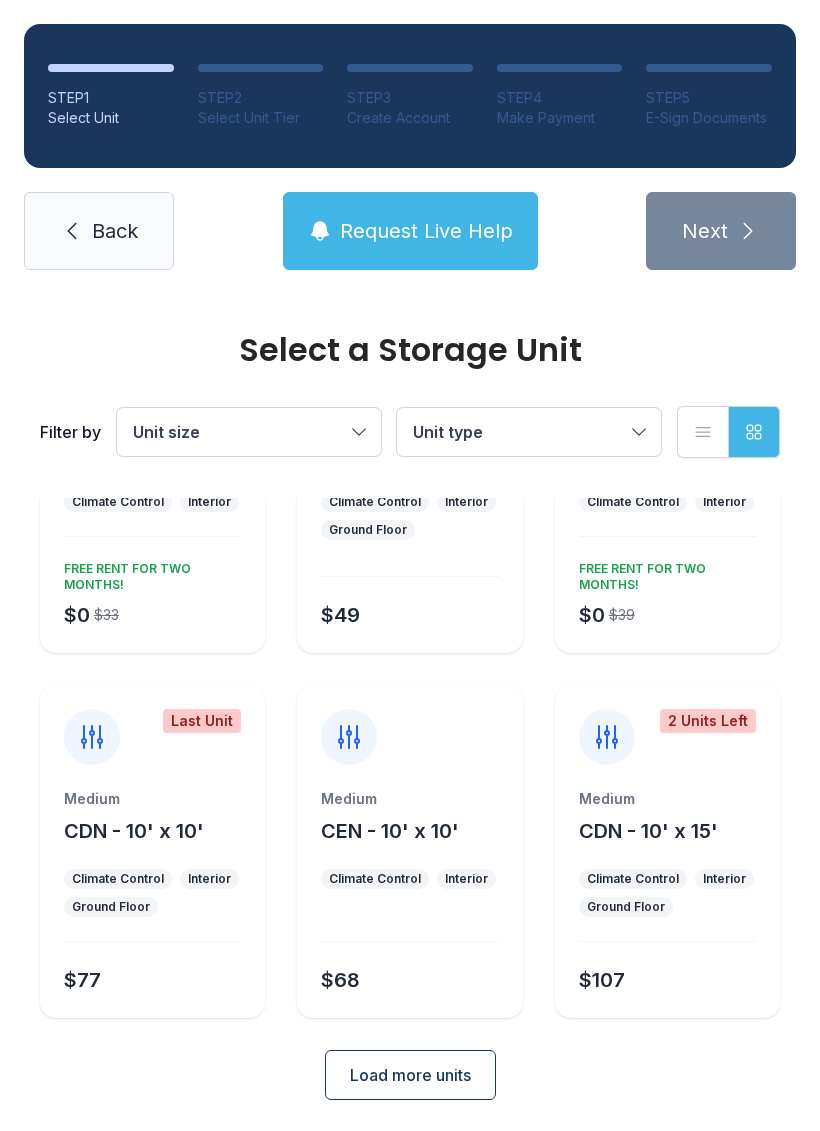 click on "Load more units" at bounding box center [410, 1075] 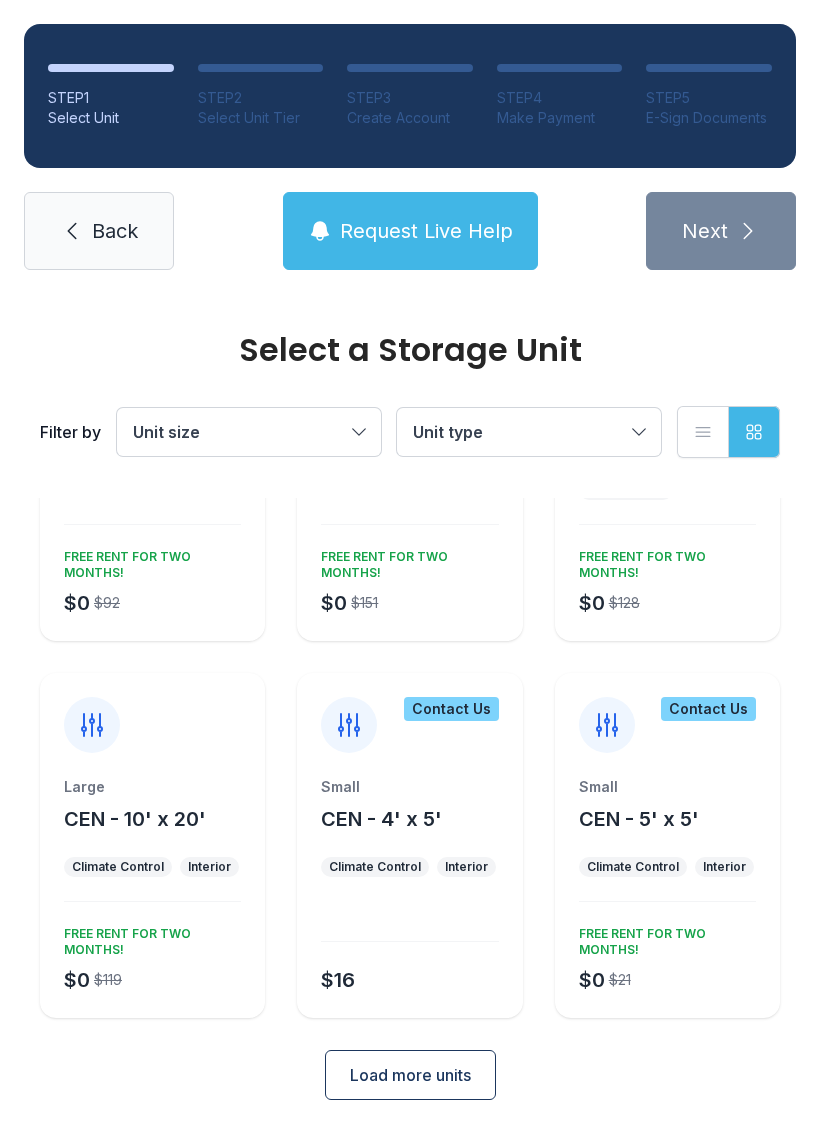 click on "Load more units" at bounding box center [410, 1075] 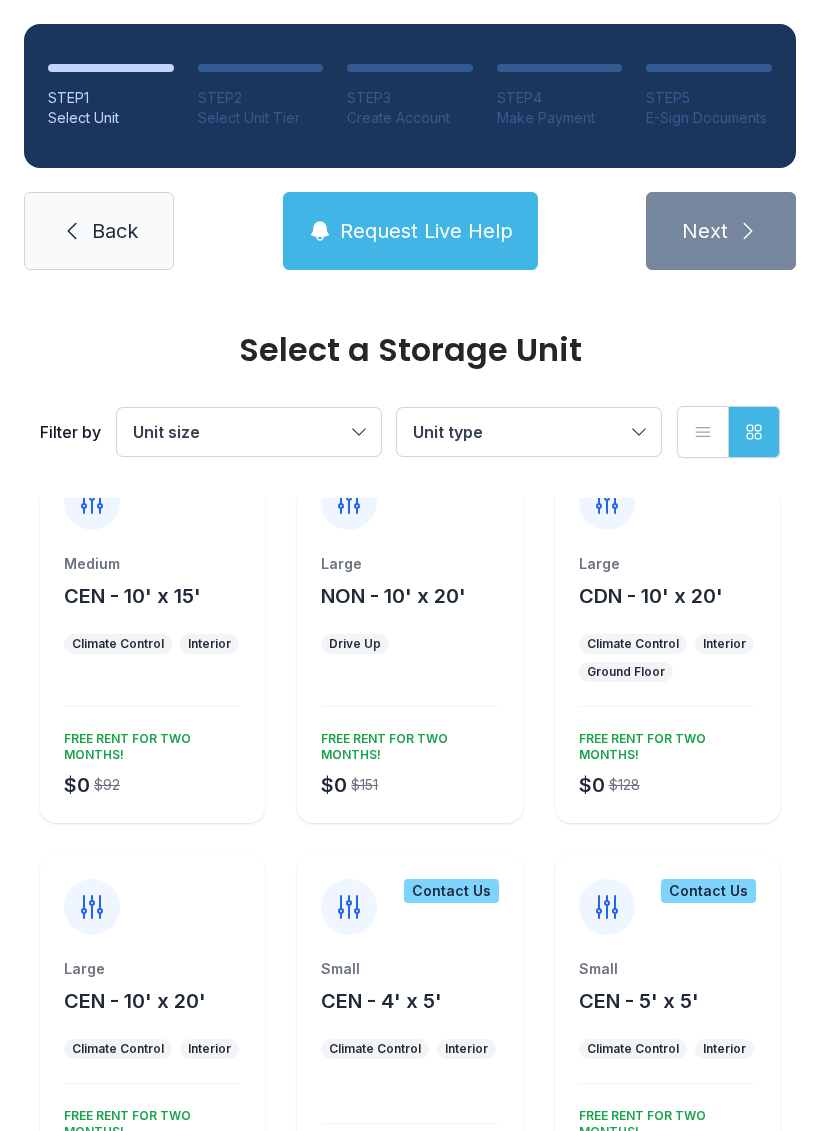 scroll, scrollTop: 1584, scrollLeft: 0, axis: vertical 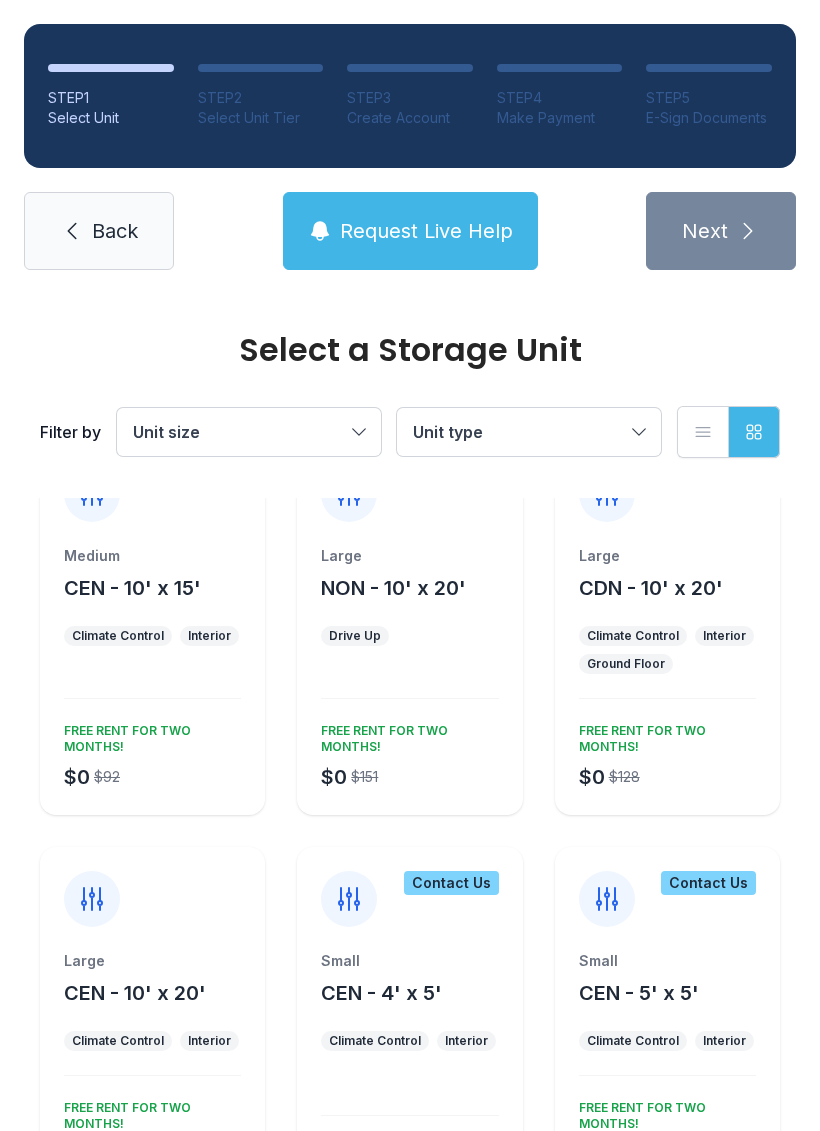 click on "Drive Up" at bounding box center [409, 636] 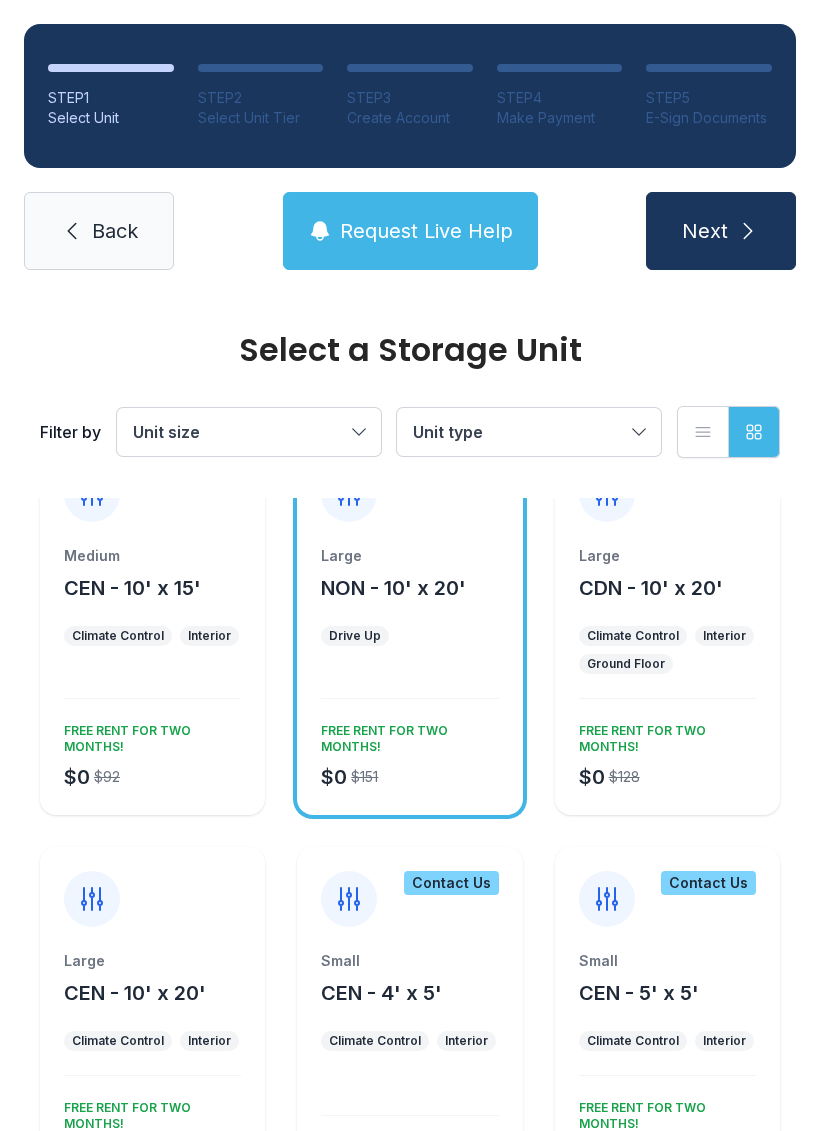 click 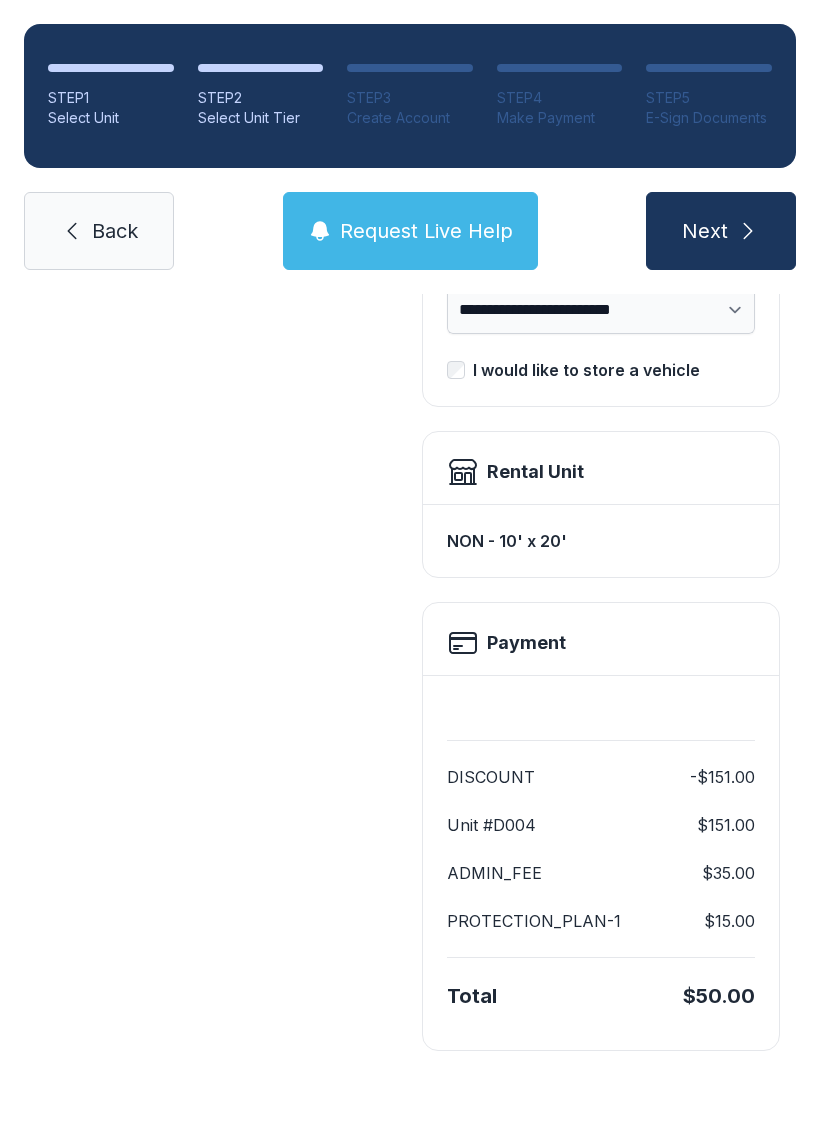 scroll, scrollTop: 0, scrollLeft: 0, axis: both 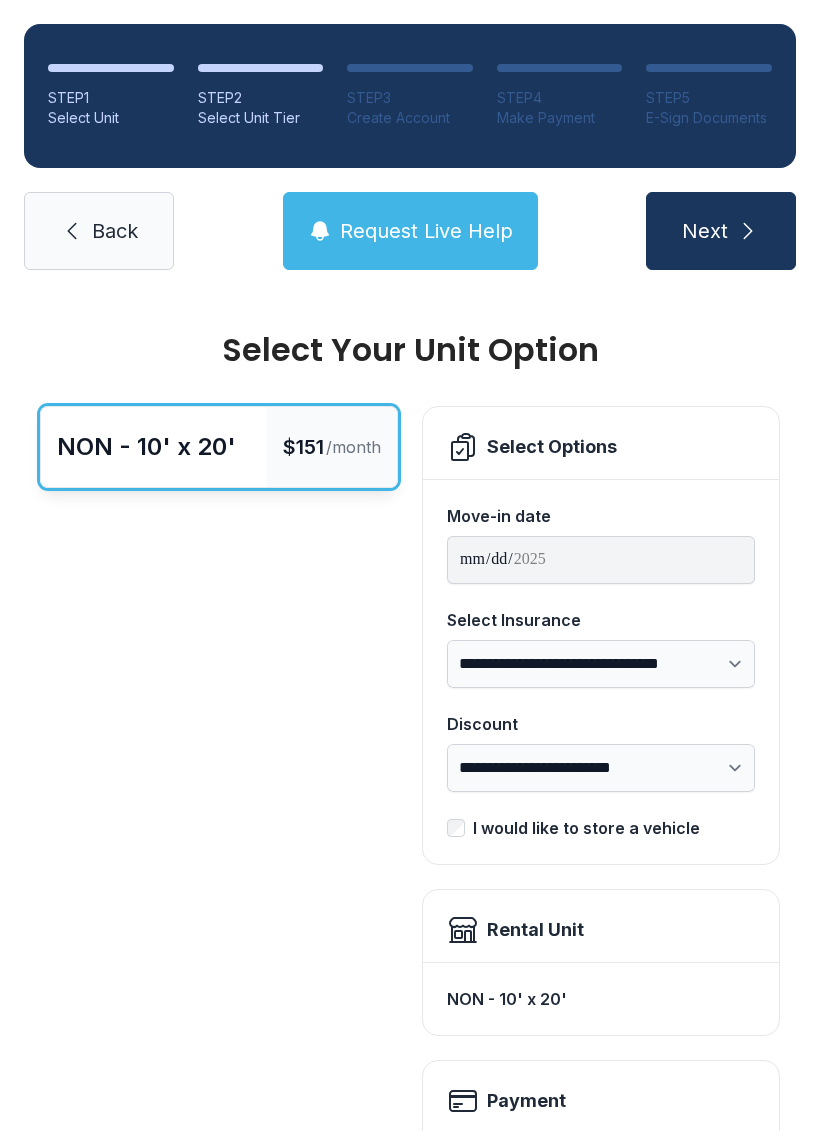 click on "Next" at bounding box center [721, 231] 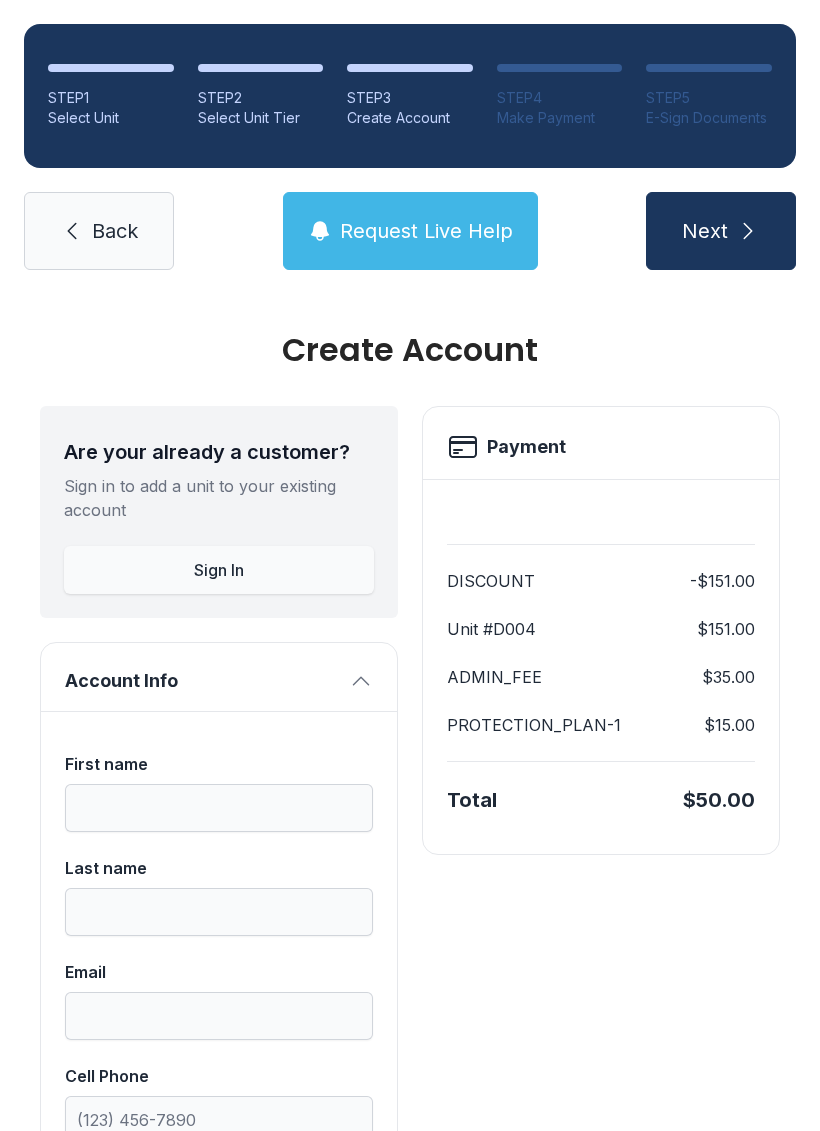 click on "Sign In" at bounding box center (219, 570) 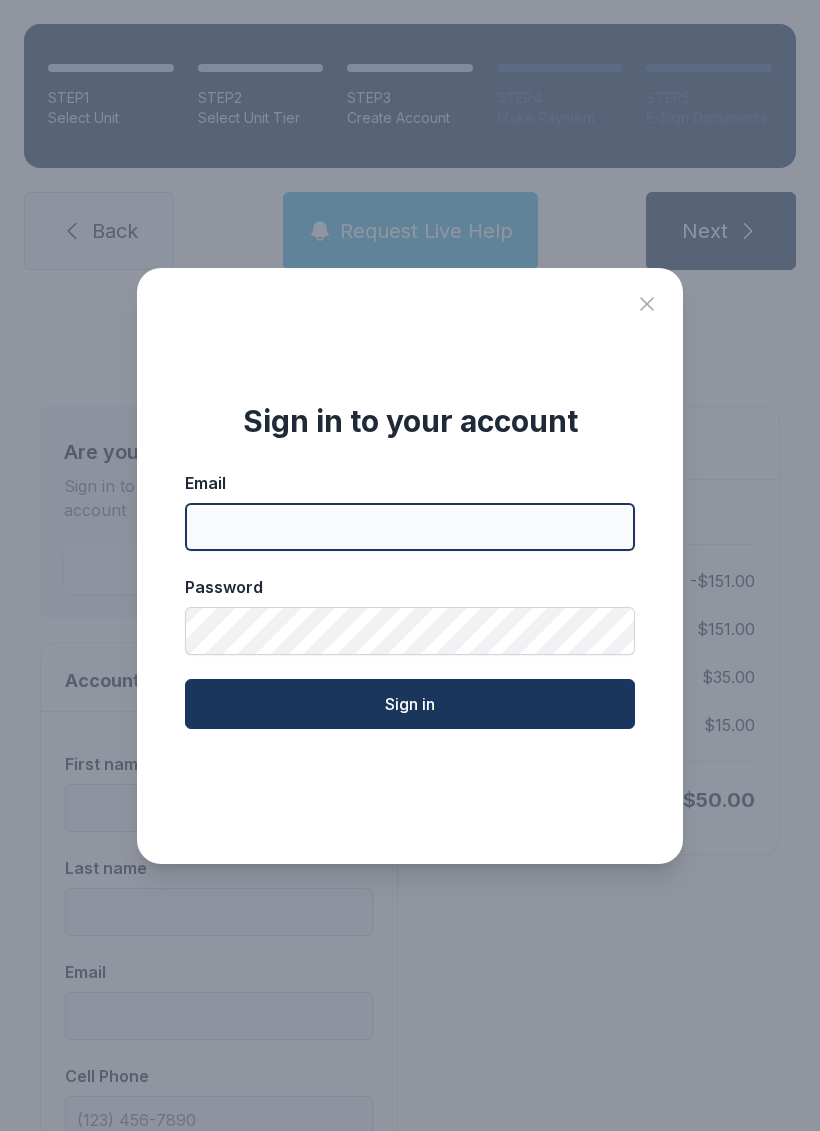 click on "Email" at bounding box center [410, 527] 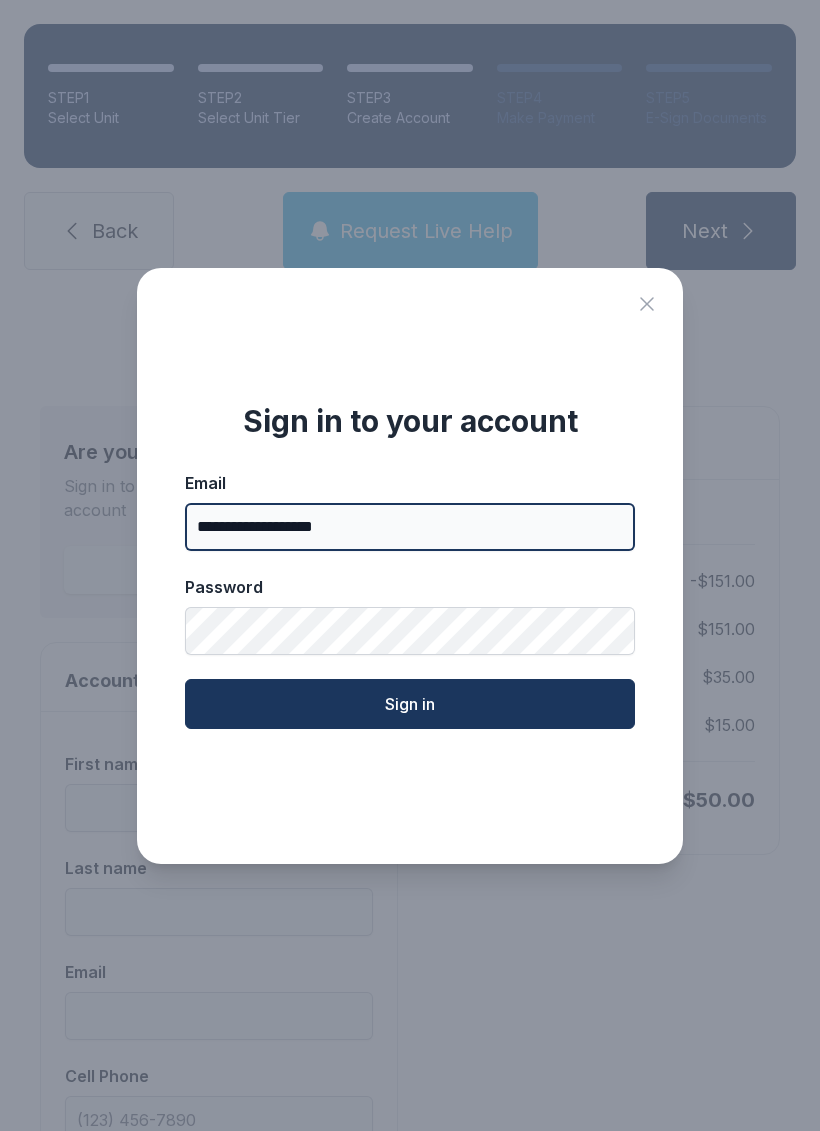 type on "**********" 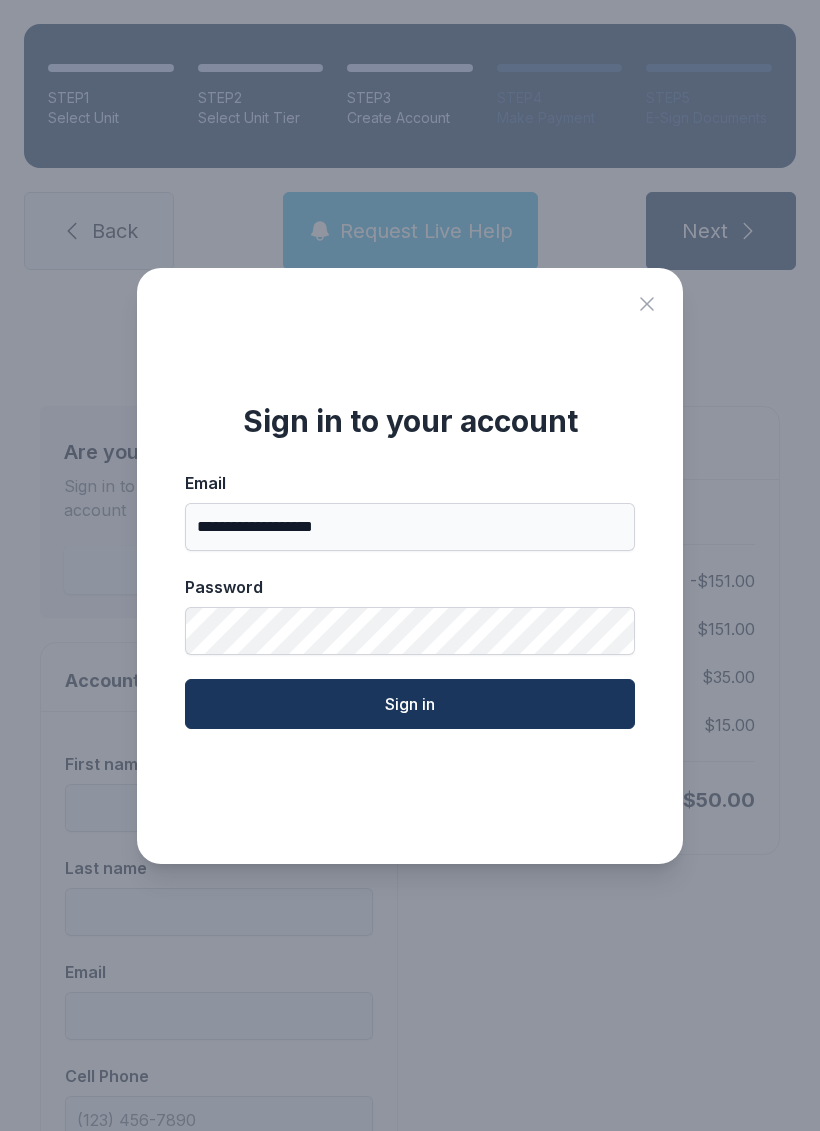 click on "Sign in" 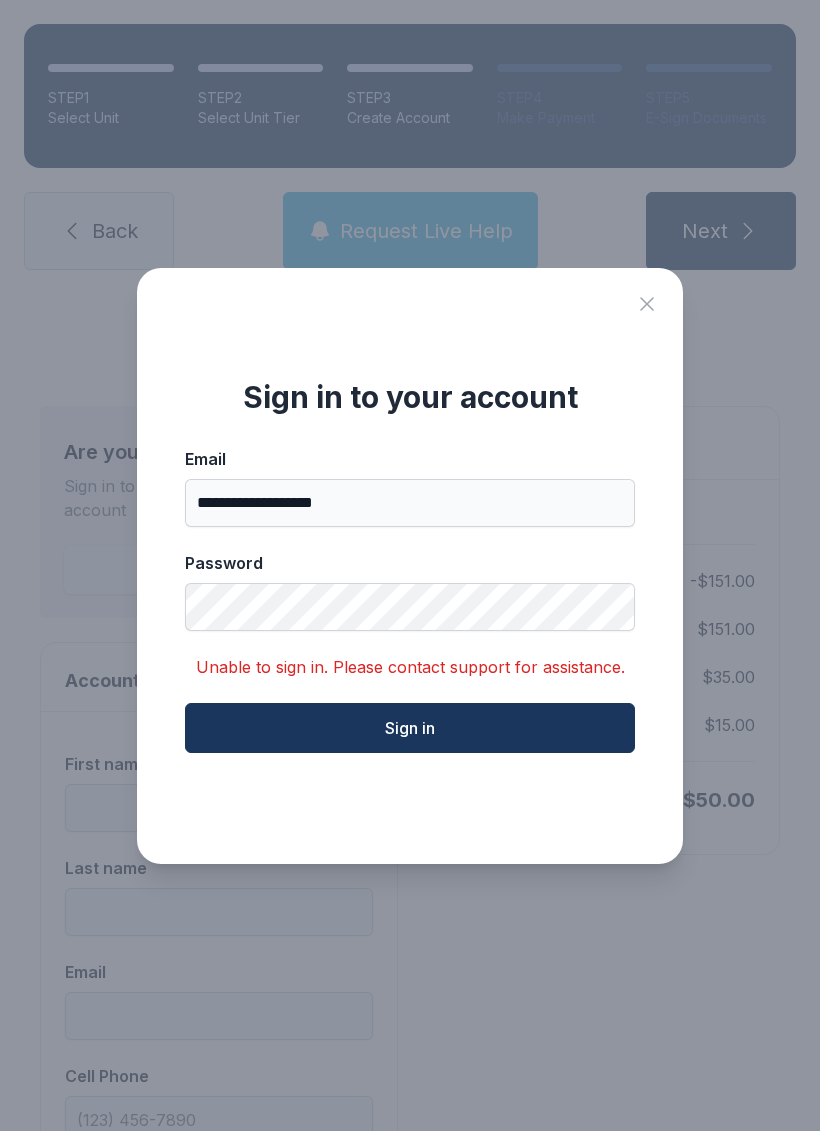 click on "Sign in" at bounding box center (410, 728) 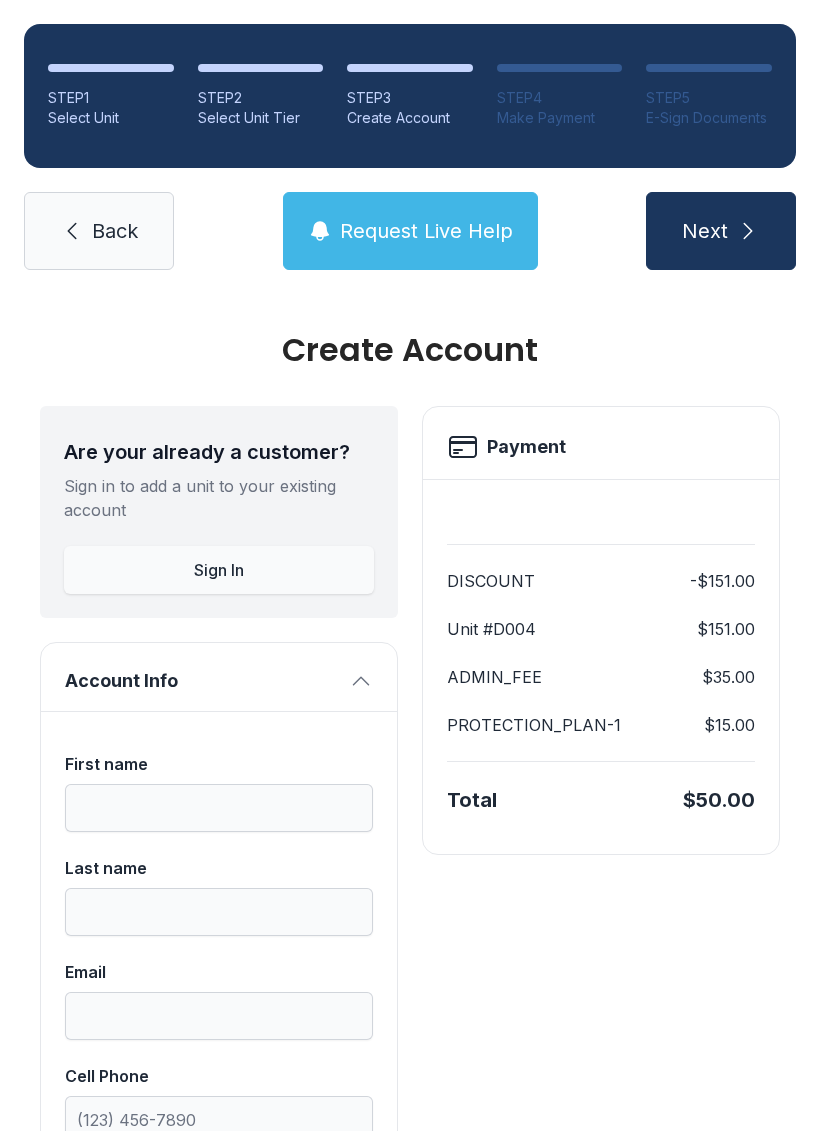 click on "DISCOUNT -$151.00 Unit #D004 $151.00 ADMIN_FEE $35.00 PROTECTION_PLAN-1 $15.00" at bounding box center (601, 653) 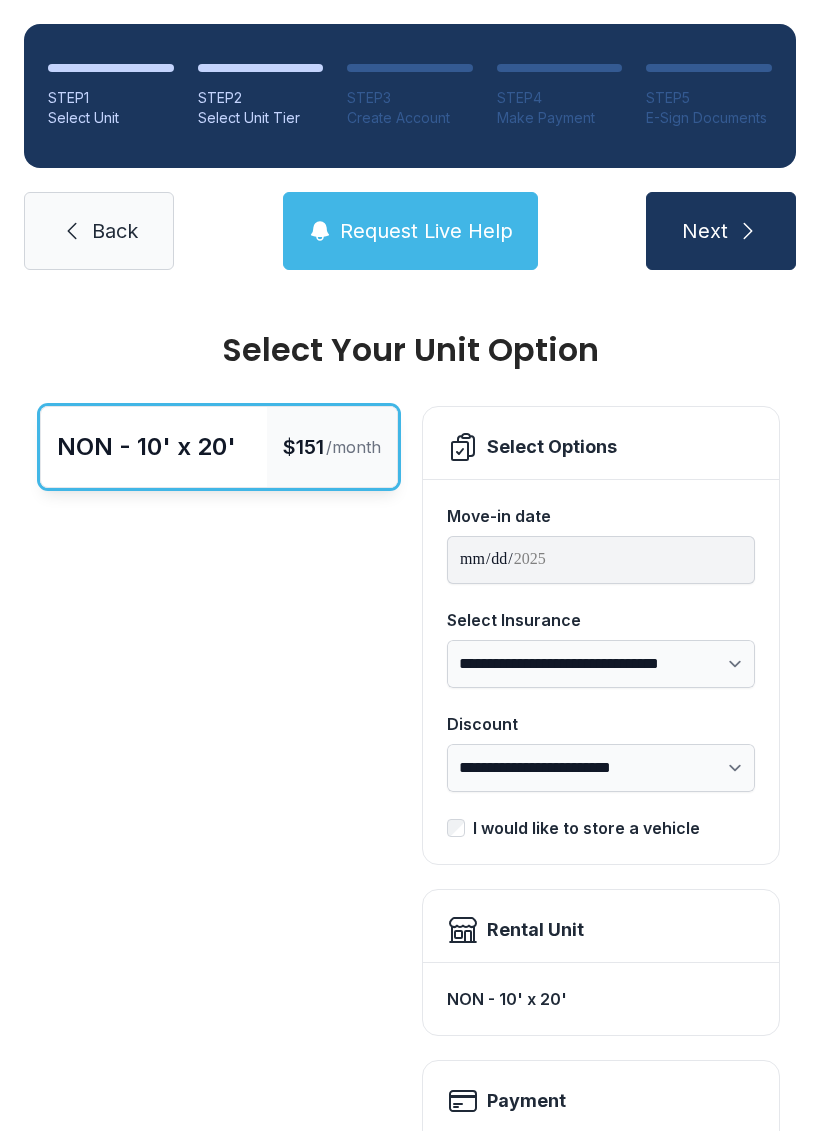 click on "Back" at bounding box center [115, 231] 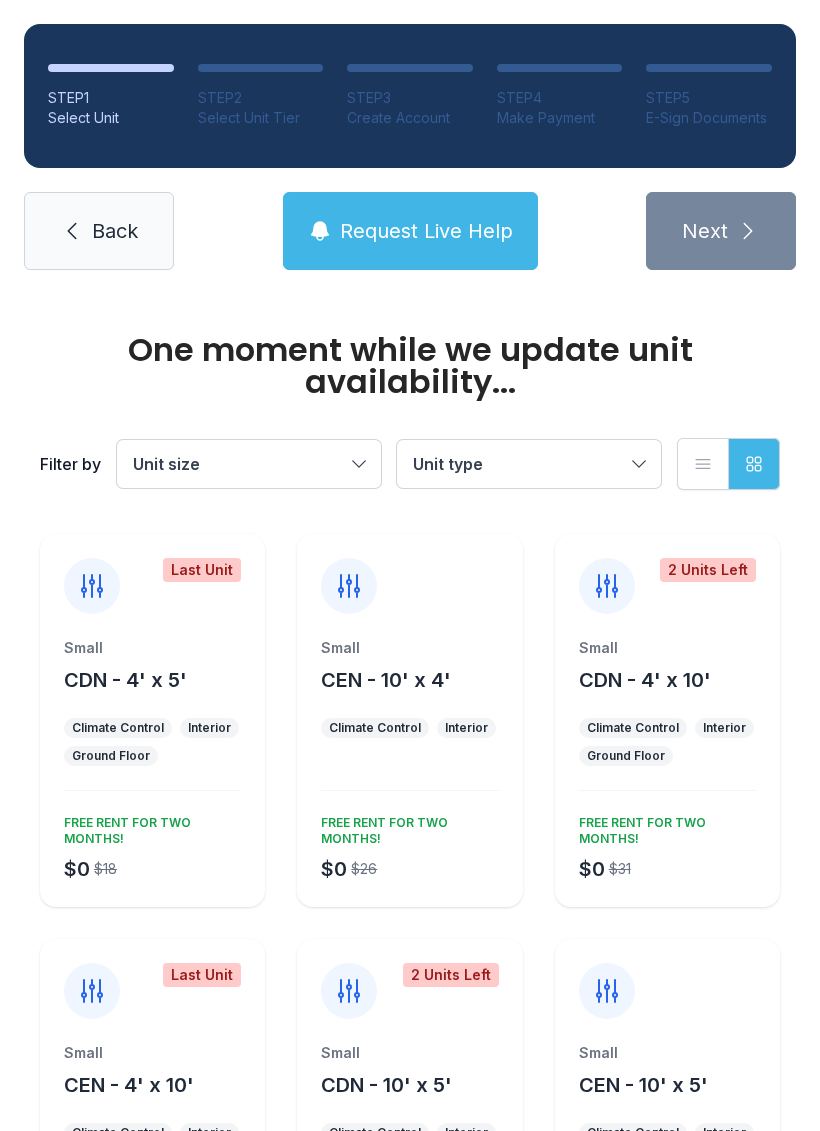 click on "Back" at bounding box center [99, 231] 